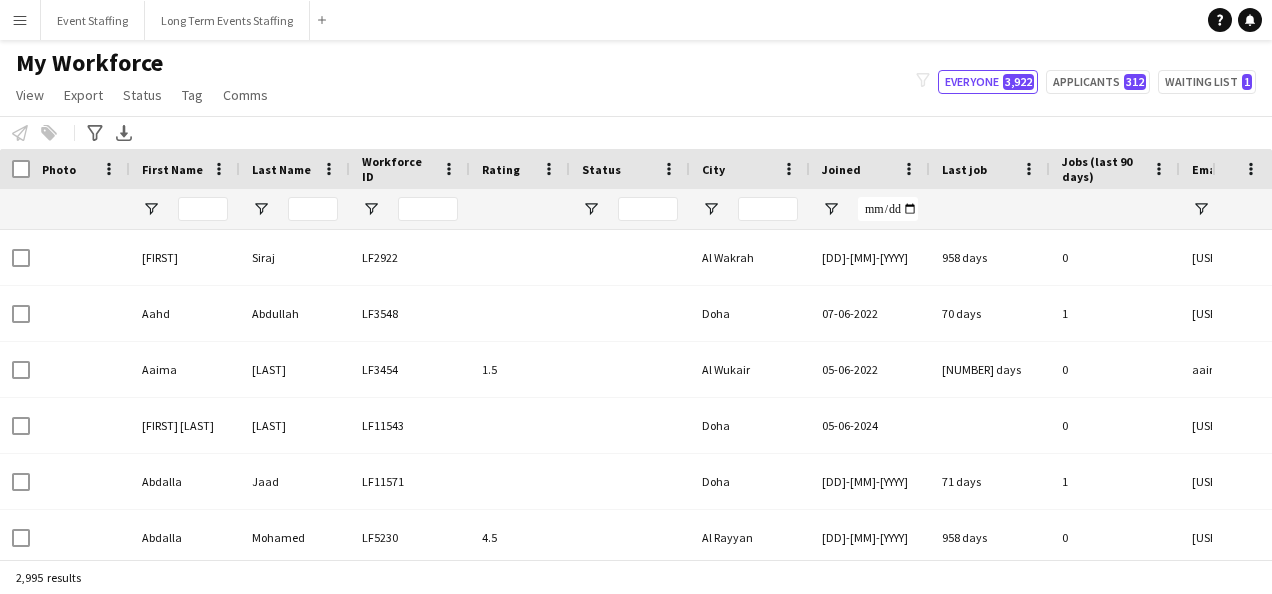 type on "****" 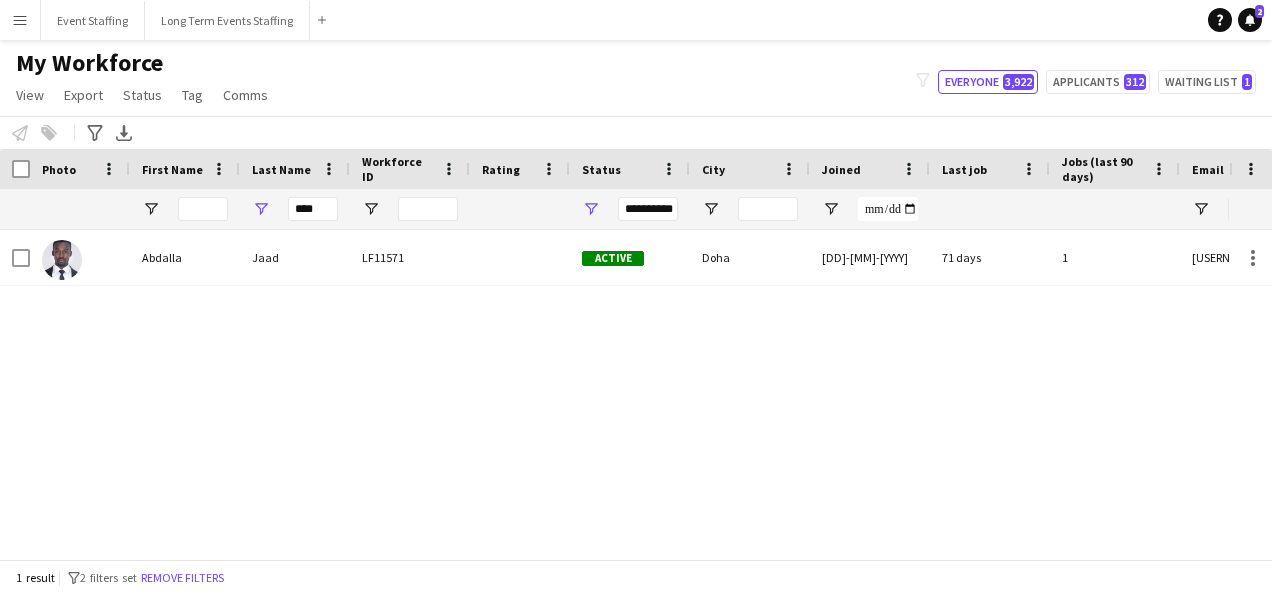 scroll, scrollTop: 0, scrollLeft: 0, axis: both 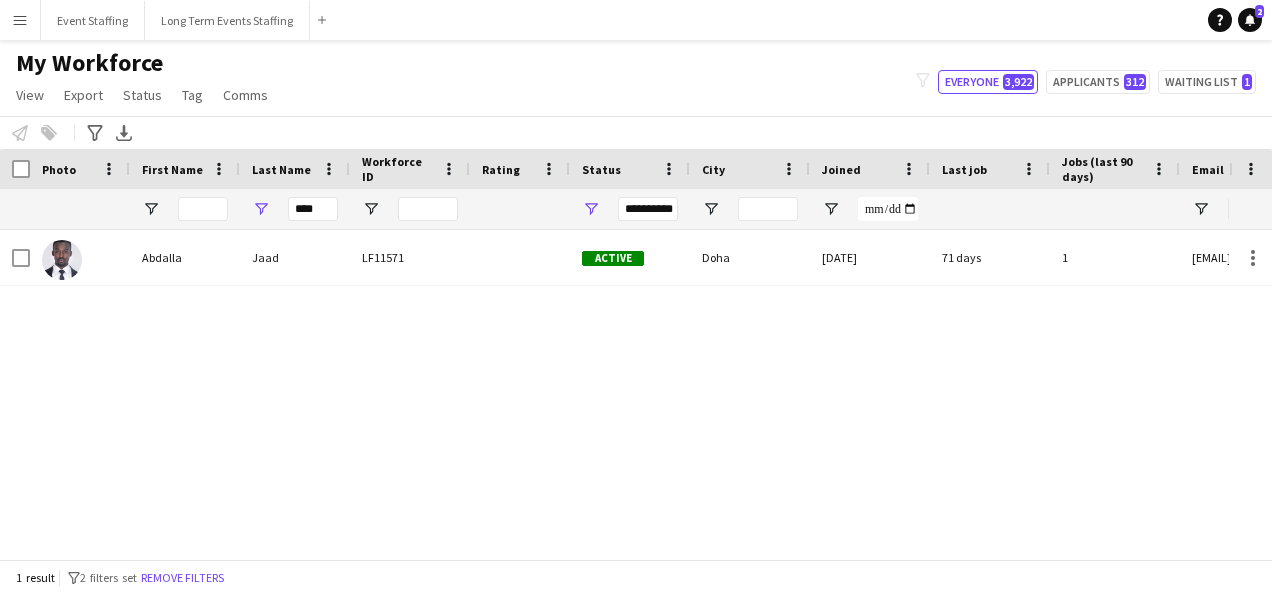 click on "Remove filters" 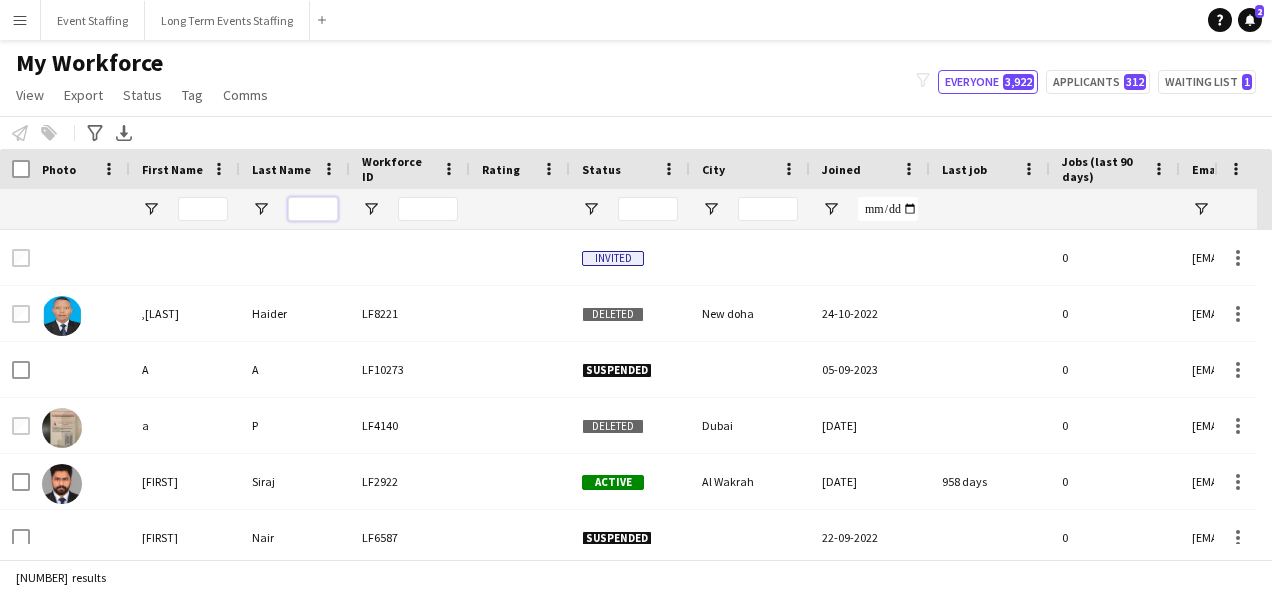 click at bounding box center [313, 209] 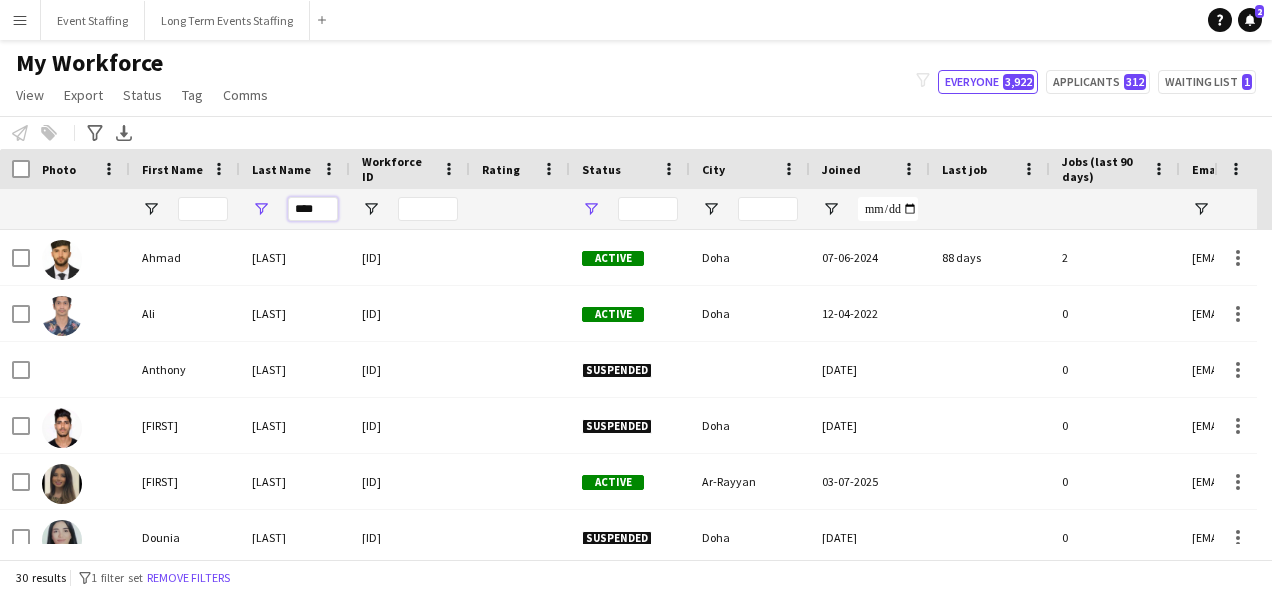 type on "****" 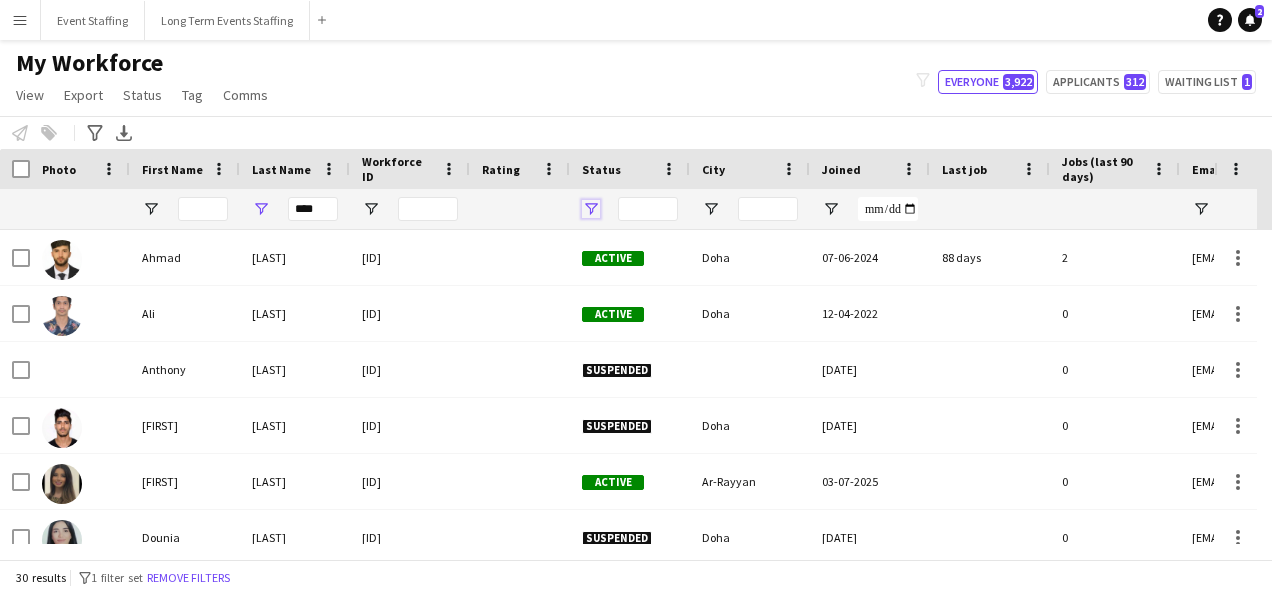 click at bounding box center (591, 209) 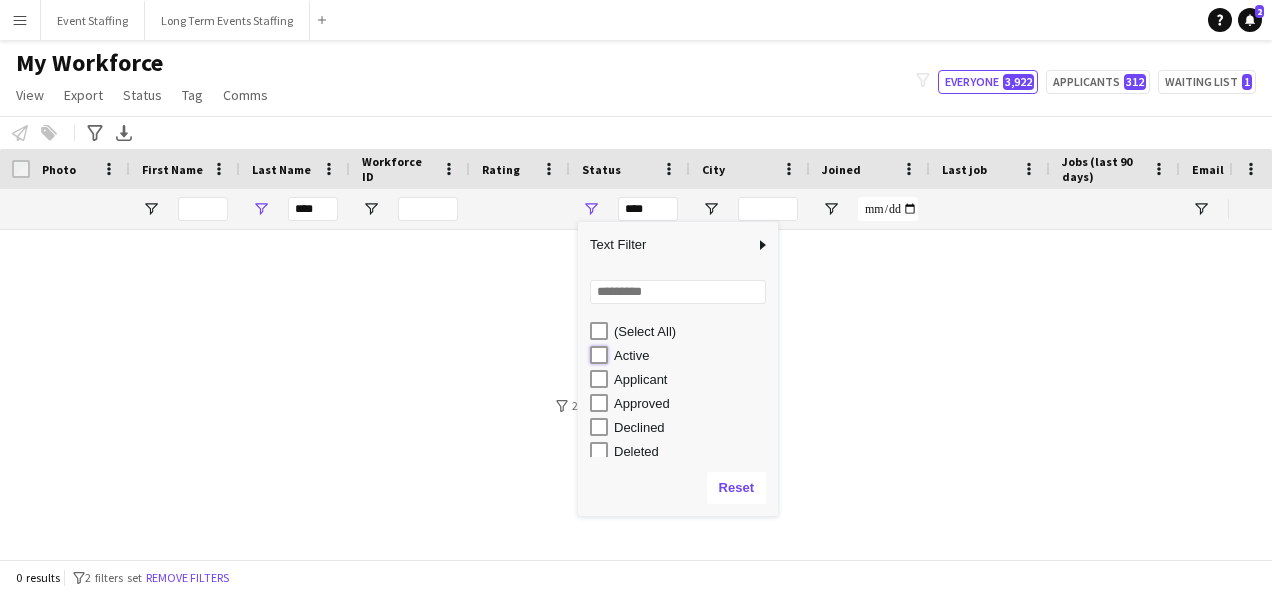 type on "**********" 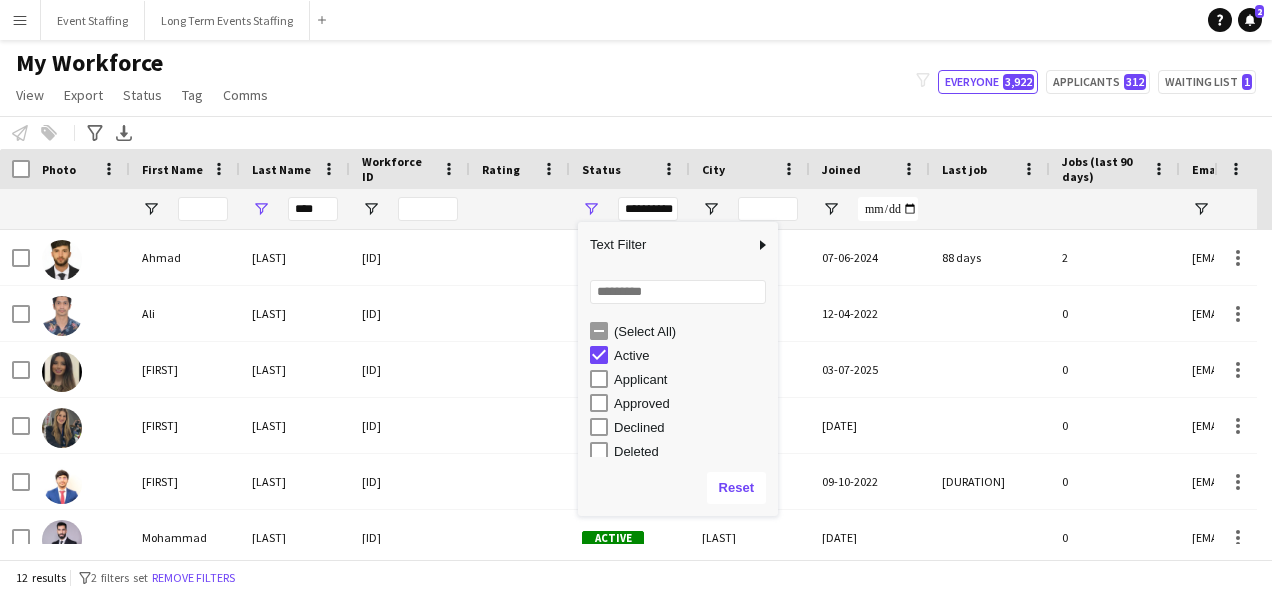 click on "Notify workforce
Add to tag
Select at least one crew to tag him or her.
Advanced filters
Advanced filters   Availability   Start Time   End Time   Skills   Role types   Worked with these clients...   Address
Address
Distance from address (km)   Clear   View results
Export XLSX" 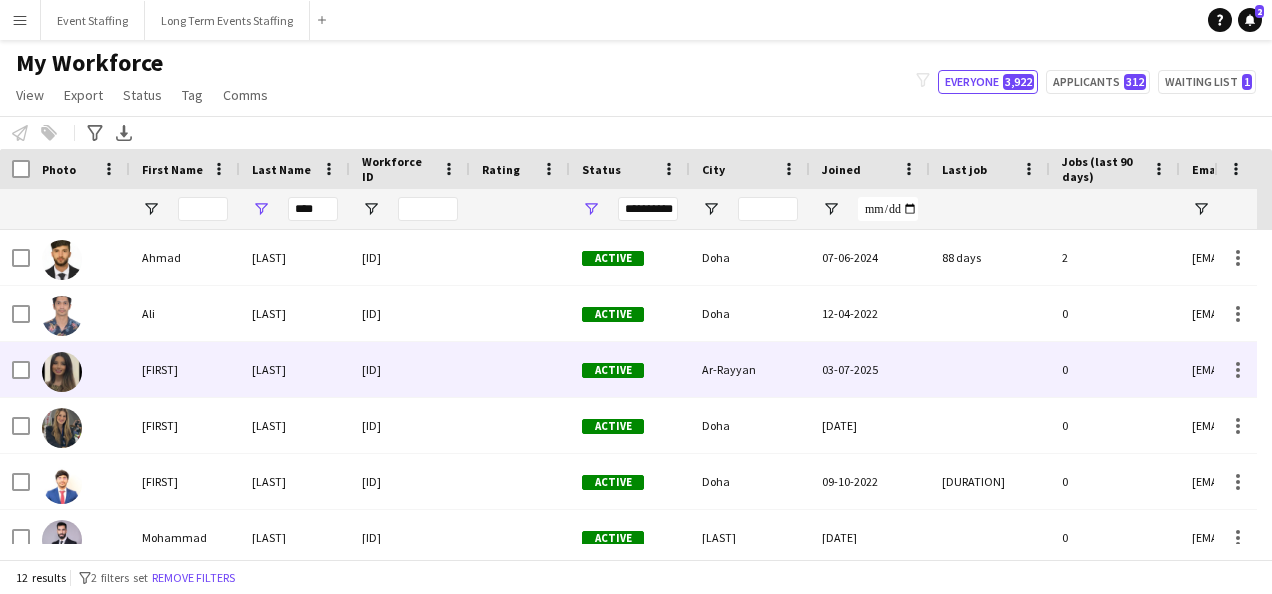 click on "Madi" at bounding box center [295, 369] 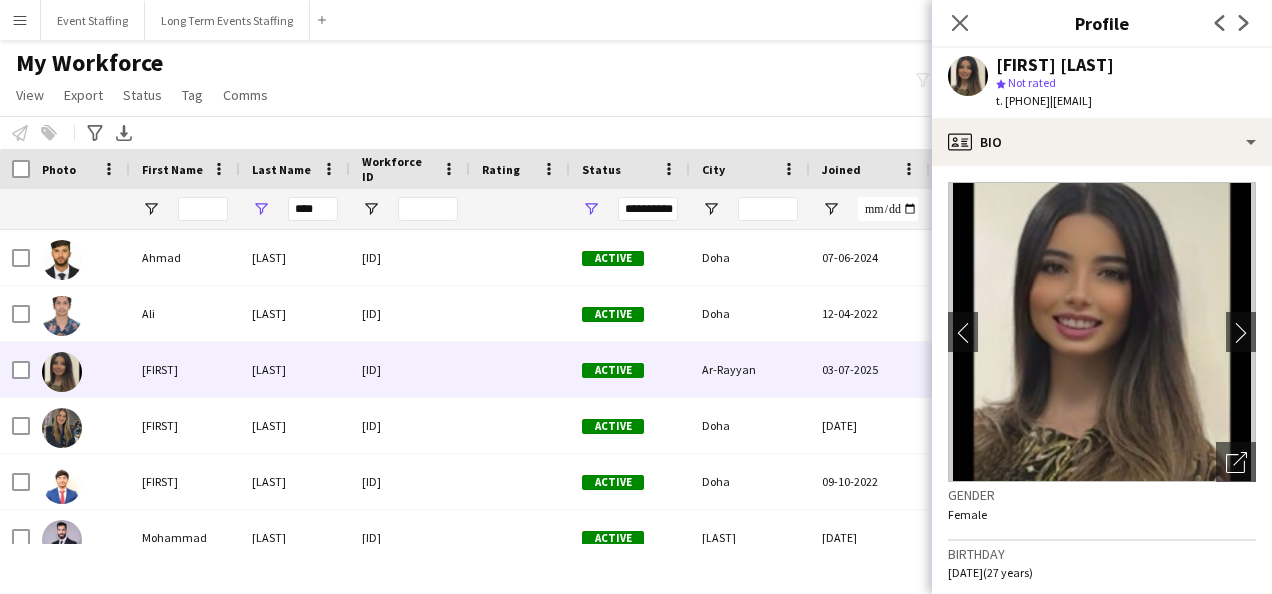 click on "t. +97430017700" 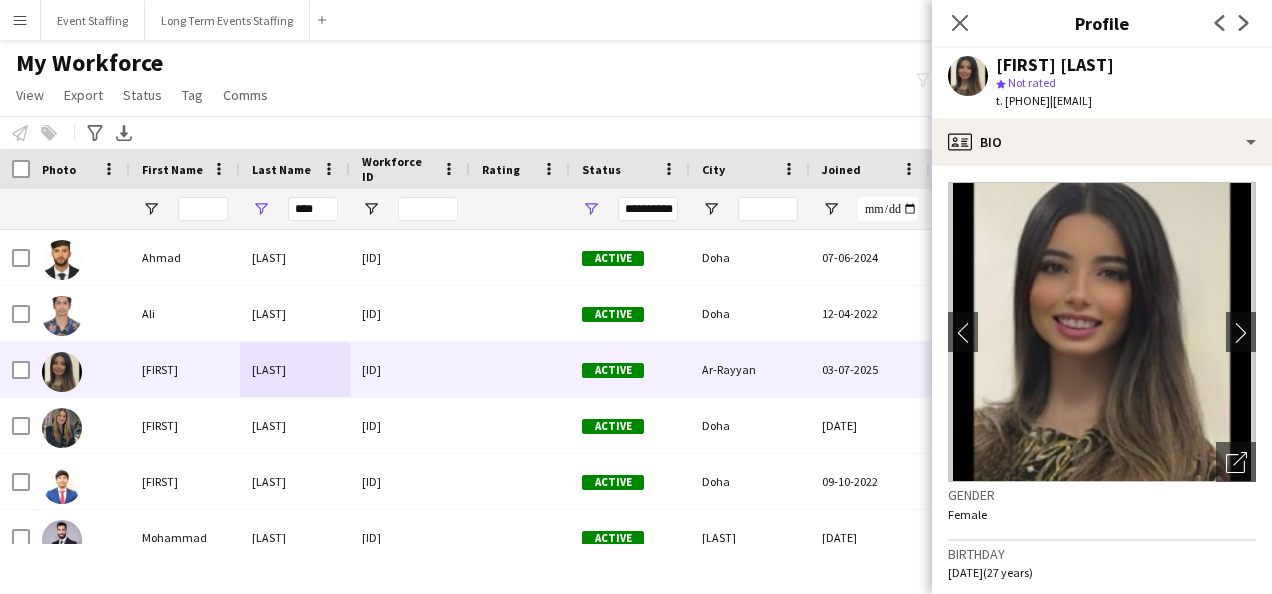 click on "t. +97430017700" 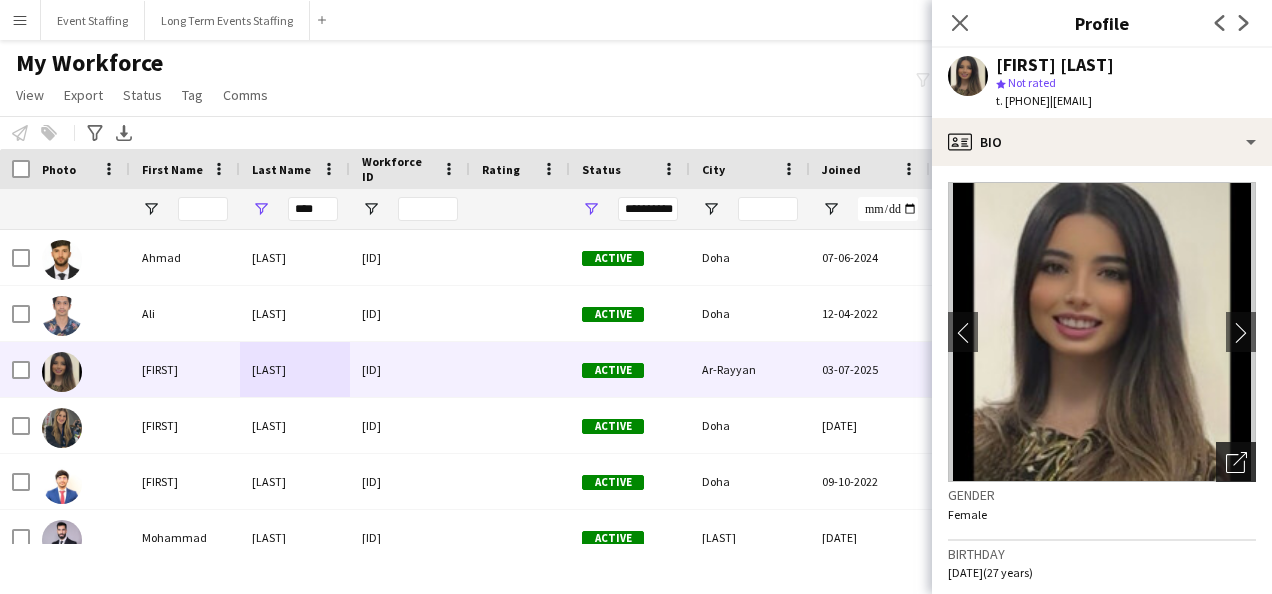 click on "Open photos pop-in" 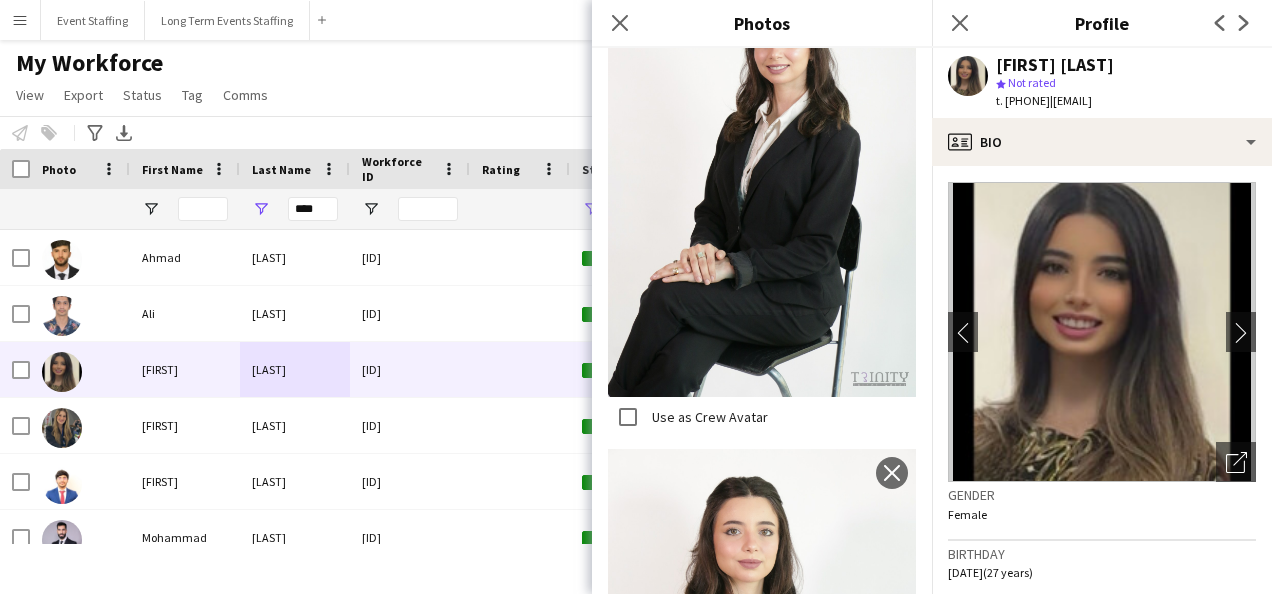 scroll, scrollTop: 300, scrollLeft: 0, axis: vertical 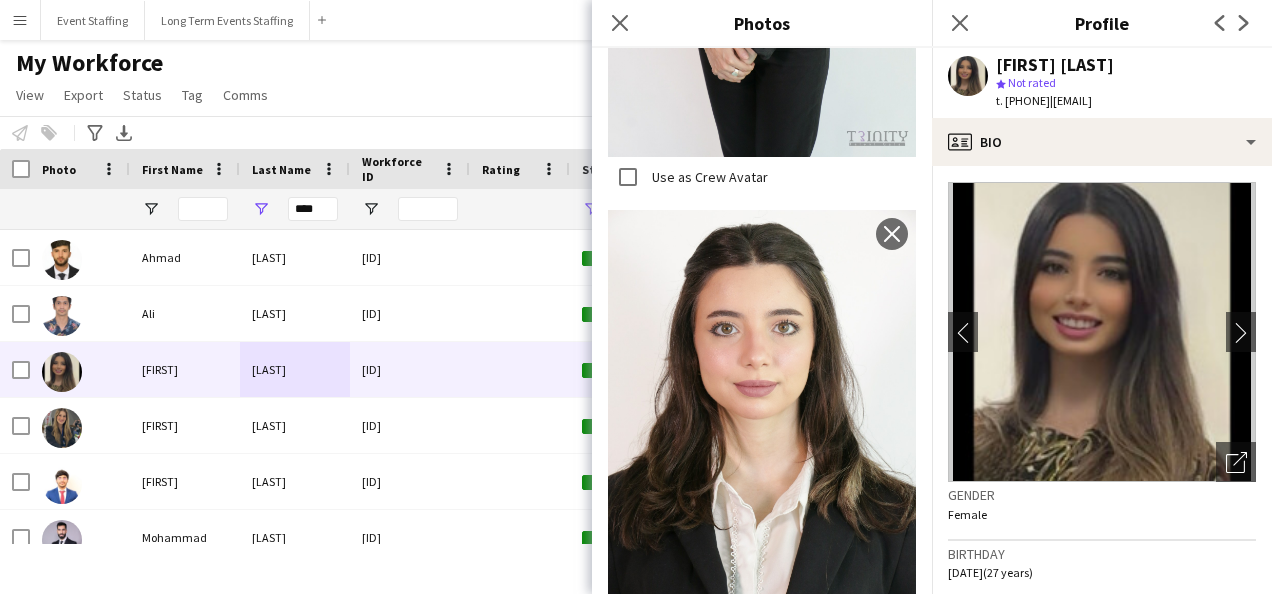 click 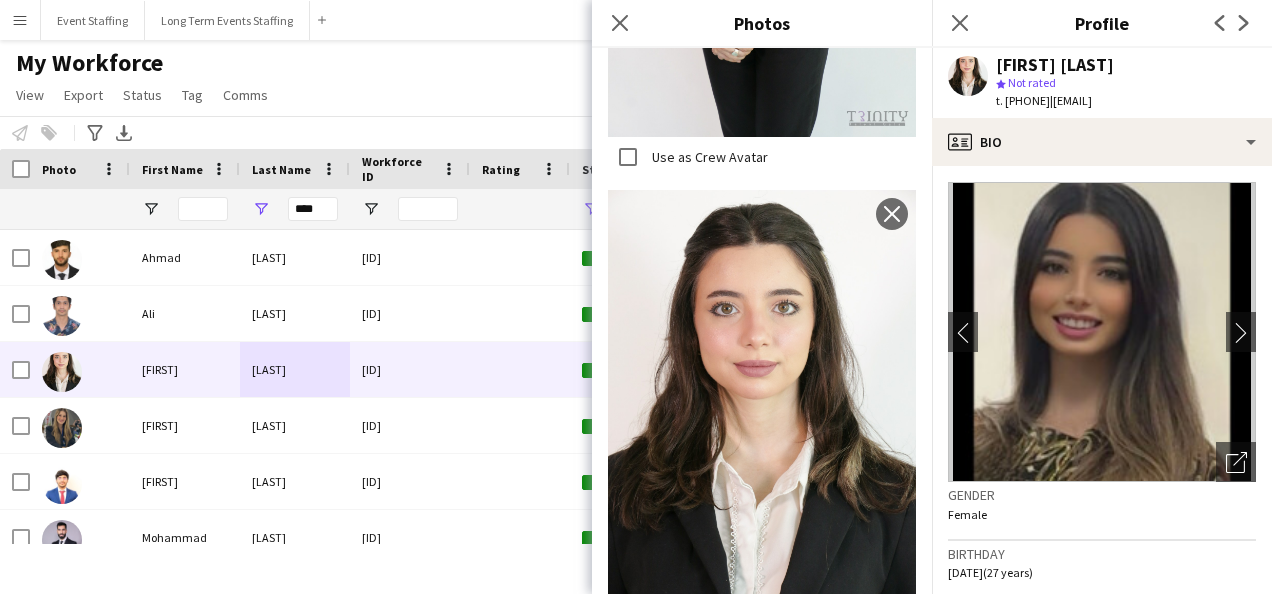 scroll, scrollTop: 1796, scrollLeft: 0, axis: vertical 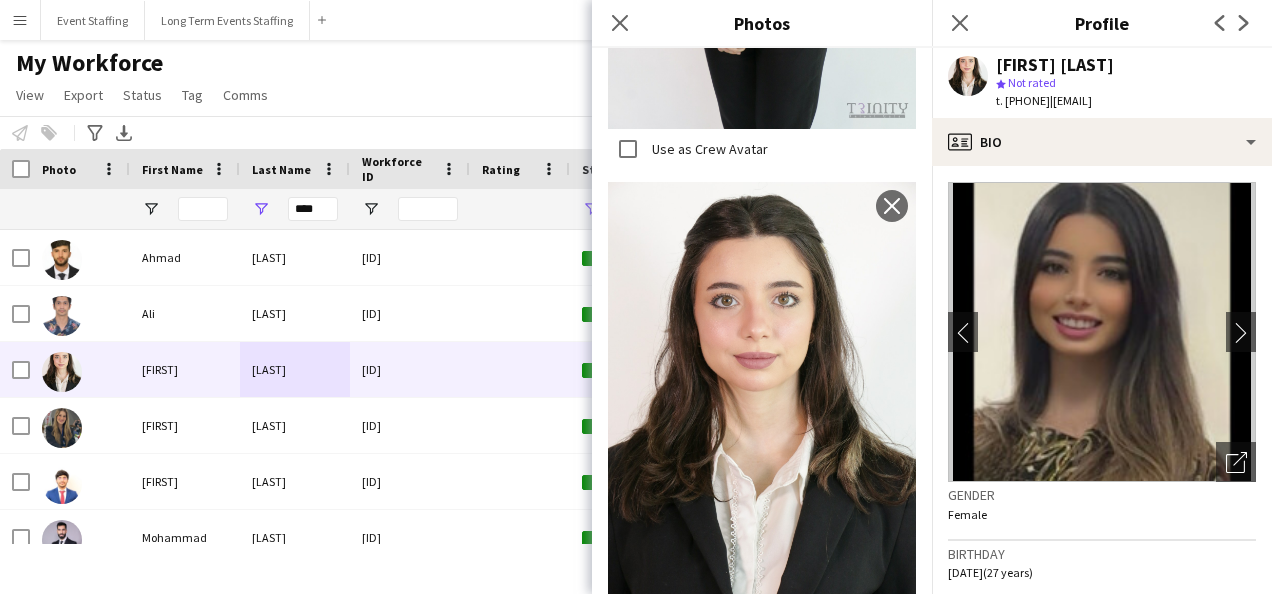 click on "My Workforce   View   Views  Default view New view Update view Delete view Edit name Customise view Customise filters Reset Filters Reset View Reset All  Export  Export as XLSX Export as PDF  Status  Edit  Tag  New tag  Edit tag  0- VVIP Hostess  (22) 0-LHS VVIP STAFF (5) 14x hosts / hostesses Qatar Racing and Equestrian Club (12) 2023 - 5 Mascots - 1st to 10th Mar (4) 2023 - A2Z Media - Hostess - 10th & 14th Mar (4) 2023 - Al Mana Promoters - Confirmed (25th Jan to 27th Feb) (2) 2023 - Al Maya - Promoters - 9th, 10th, 11th Mar (4) 2023 - Alberto Dubai - 8 Hostesses - 22nd Feb - Confirmed (5) 2023 - APQ Events - Cast Coordinators (3) 2023 - APQ Events - Info Desk Coordinators (9) 2023 - APQ Events - Sports Coordinators (22) 2023 - APQ Events - Ushers (5) 2023 - ASE23-06A - 3 Ushers (1) 2023 - Assets Group - Call Centre Agents - 1st March (2) 2023 - AZM23-03A - 14th Mar - Hostess (2) 2023 - AZM23-03C - Hostess - 20th Mar (3) 2023 - BDT23-03A - Promoter - 16th, 17th, 18th Mar (5) 2023 - CLN23-03A - Hostess (1)" 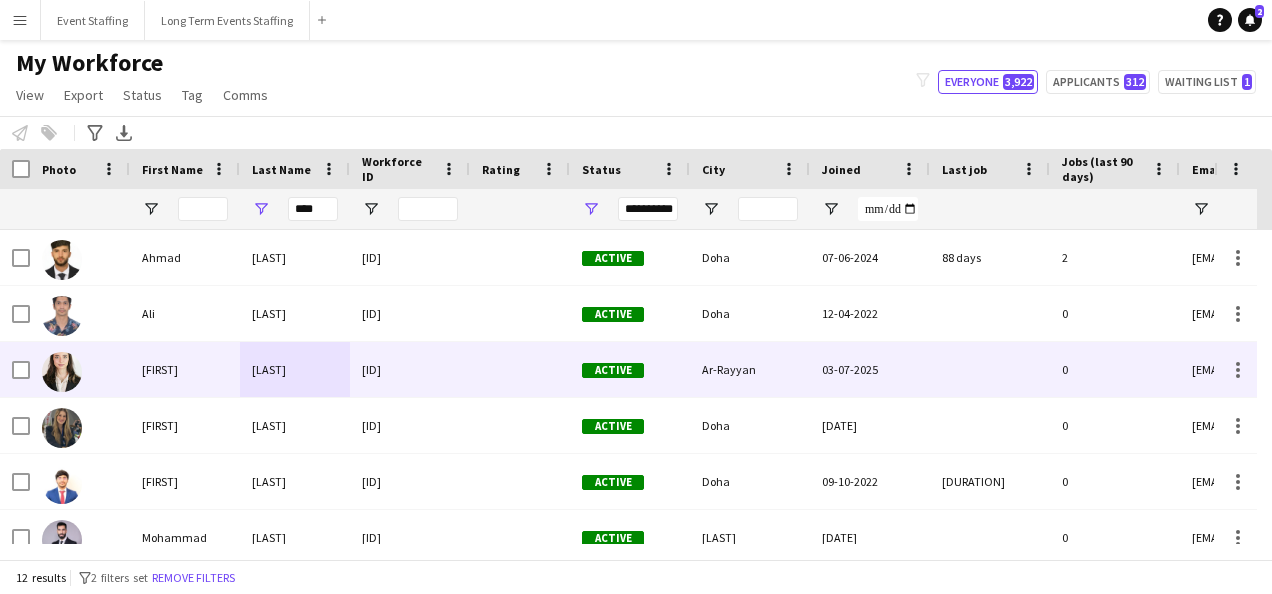 click on "Dina" at bounding box center (185, 369) 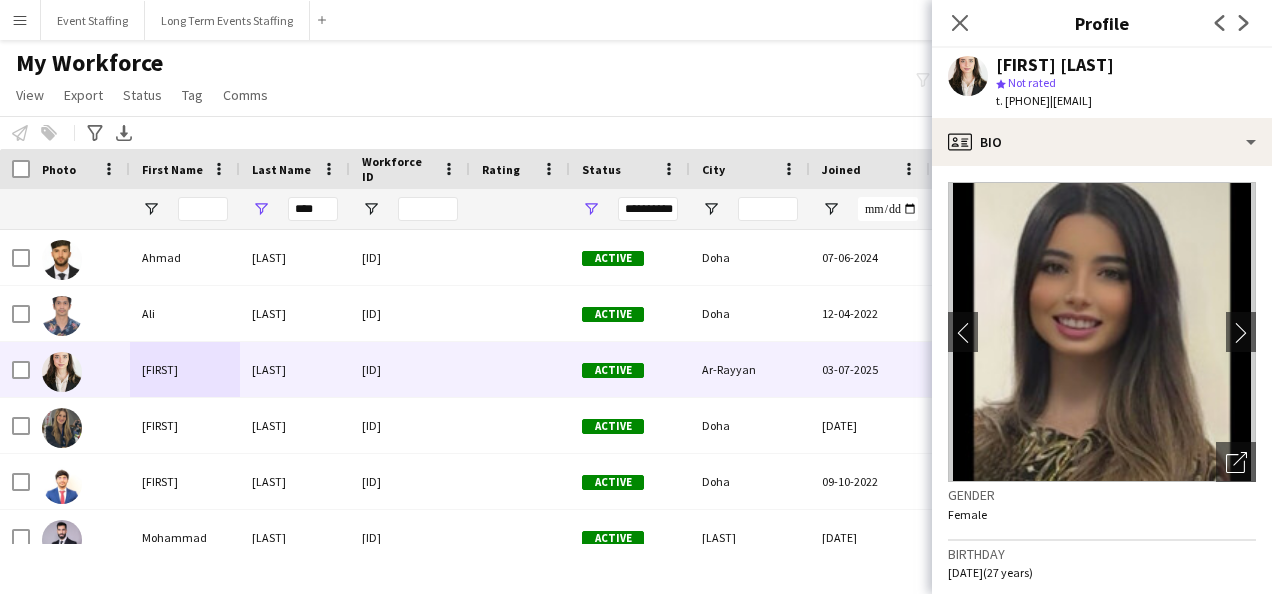 click on "My Workforce   View   Views  Default view New view Update view Delete view Edit name Customise view Customise filters Reset Filters Reset View Reset All  Export  Export as XLSX Export as PDF  Status  Edit  Tag  New tag  Edit tag  0- VVIP Hostess  (22) 0-LHS VVIP STAFF (5) 14x hosts / hostesses Qatar Racing and Equestrian Club (12) 2023 - 5 Mascots - 1st to 10th Mar (4) 2023 - A2Z Media - Hostess - 10th & 14th Mar (4) 2023 - Al Mana Promoters - Confirmed (25th Jan to 27th Feb) (2) 2023 - Al Maya - Promoters - 9th, 10th, 11th Mar (4) 2023 - Alberto Dubai - 8 Hostesses - 22nd Feb - Confirmed (5) 2023 - APQ Events - Cast Coordinators (3) 2023 - APQ Events - Info Desk Coordinators (9) 2023 - APQ Events - Sports Coordinators (22) 2023 - APQ Events - Ushers (5) 2023 - ASE23-06A - 3 Ushers (1) 2023 - Assets Group - Call Centre Agents - 1st March (2) 2023 - AZM23-03A - 14th Mar - Hostess (2) 2023 - AZM23-03C - Hostess - 20th Mar (3) 2023 - BDT23-03A - Promoter - 16th, 17th, 18th Mar (5) 2023 - CLN23-03A - Hostess (1)" 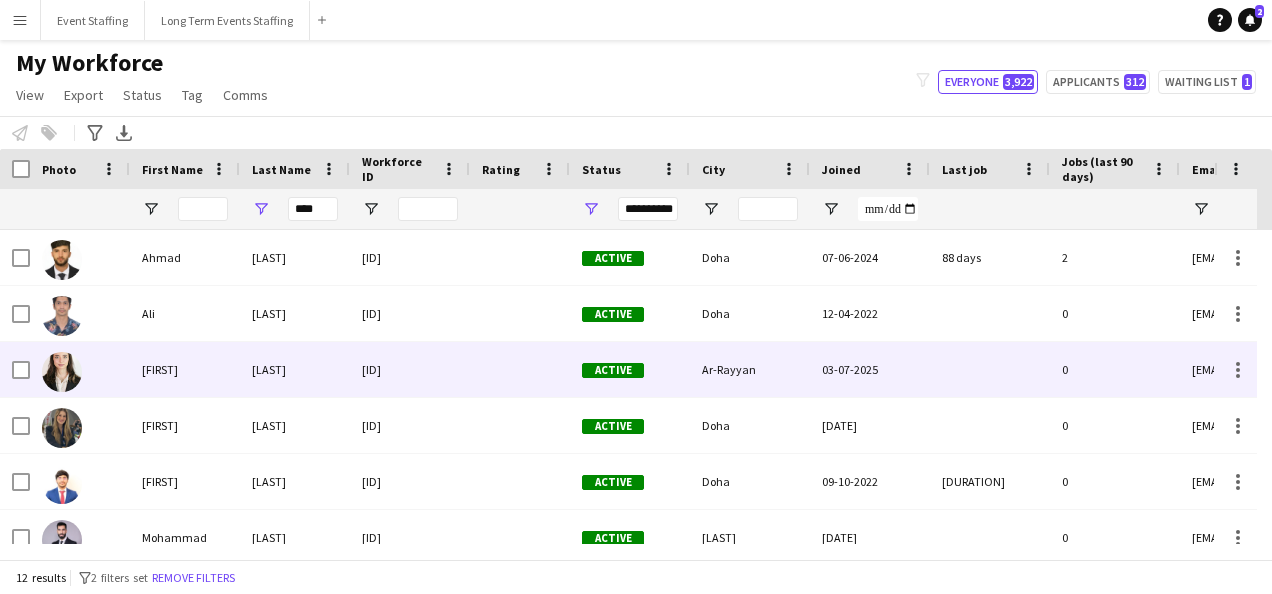 click on "LF12696" at bounding box center (410, 369) 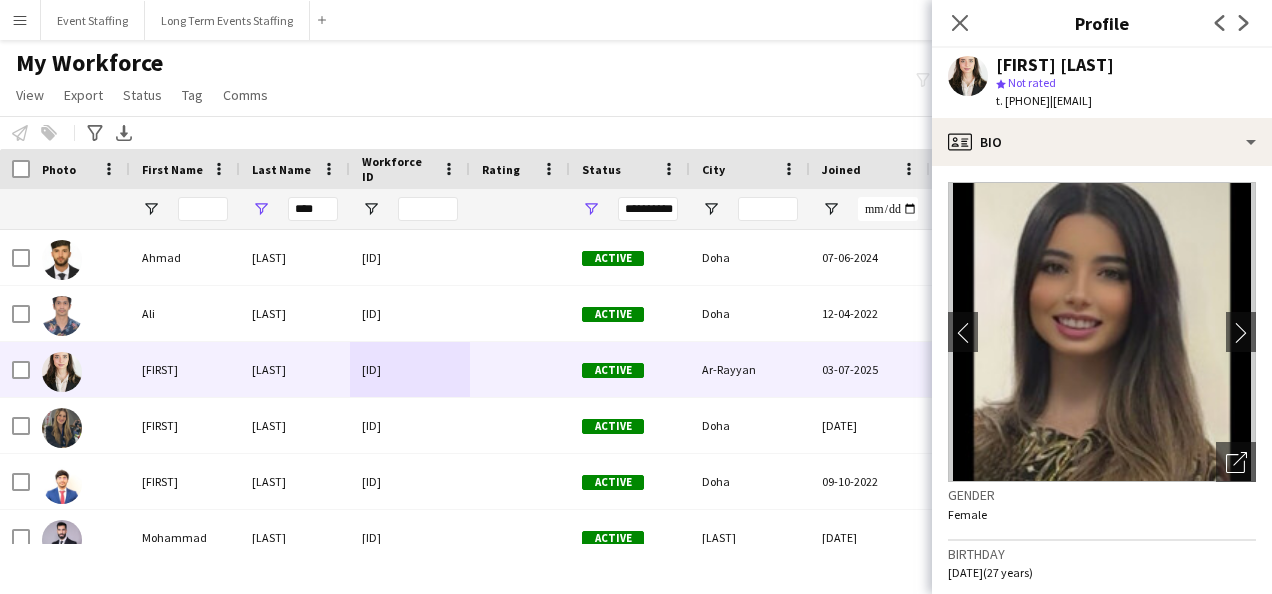 drag, startPoint x: 1084, startPoint y: 106, endPoint x: 1208, endPoint y: 107, distance: 124.004036 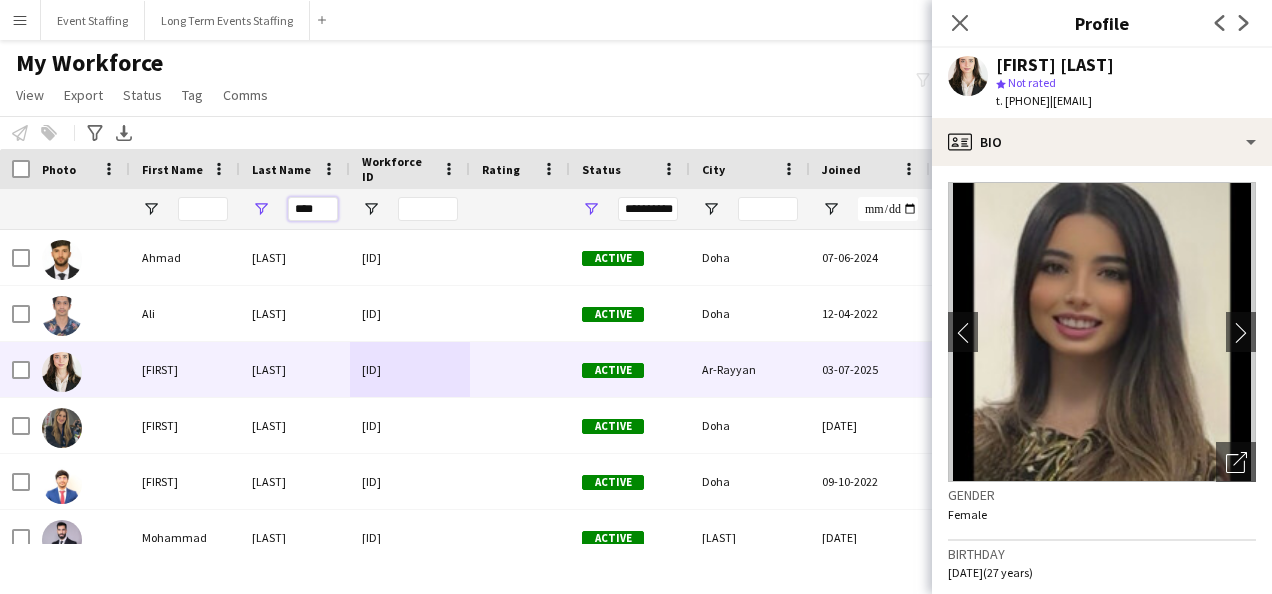 click on "****" at bounding box center [313, 209] 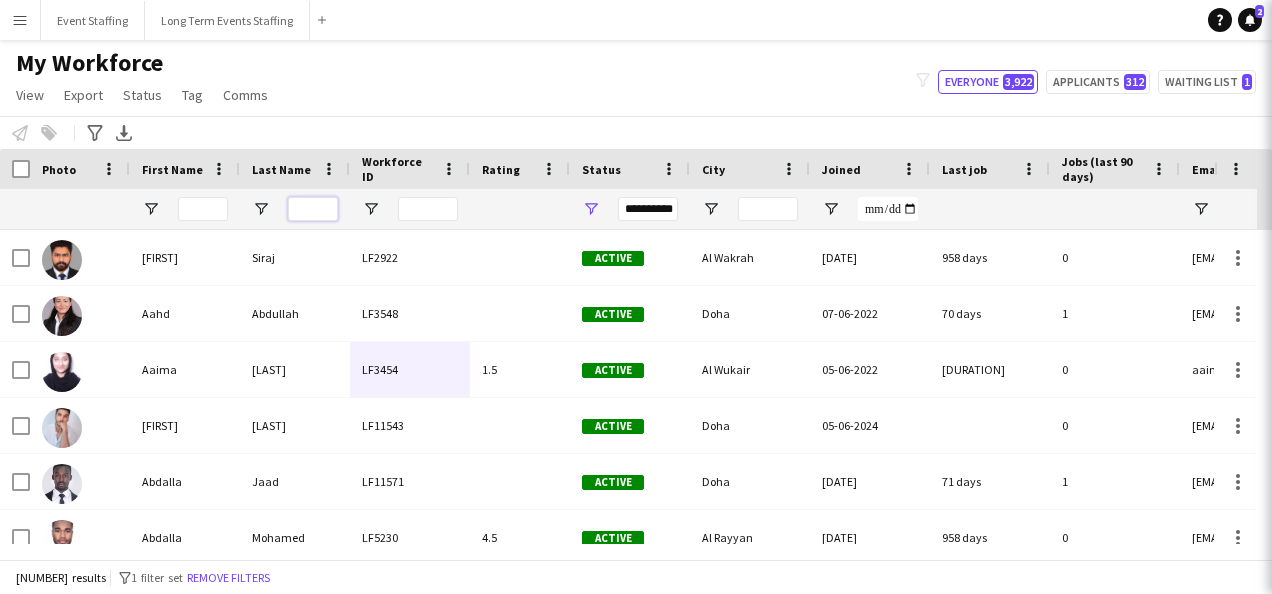 type 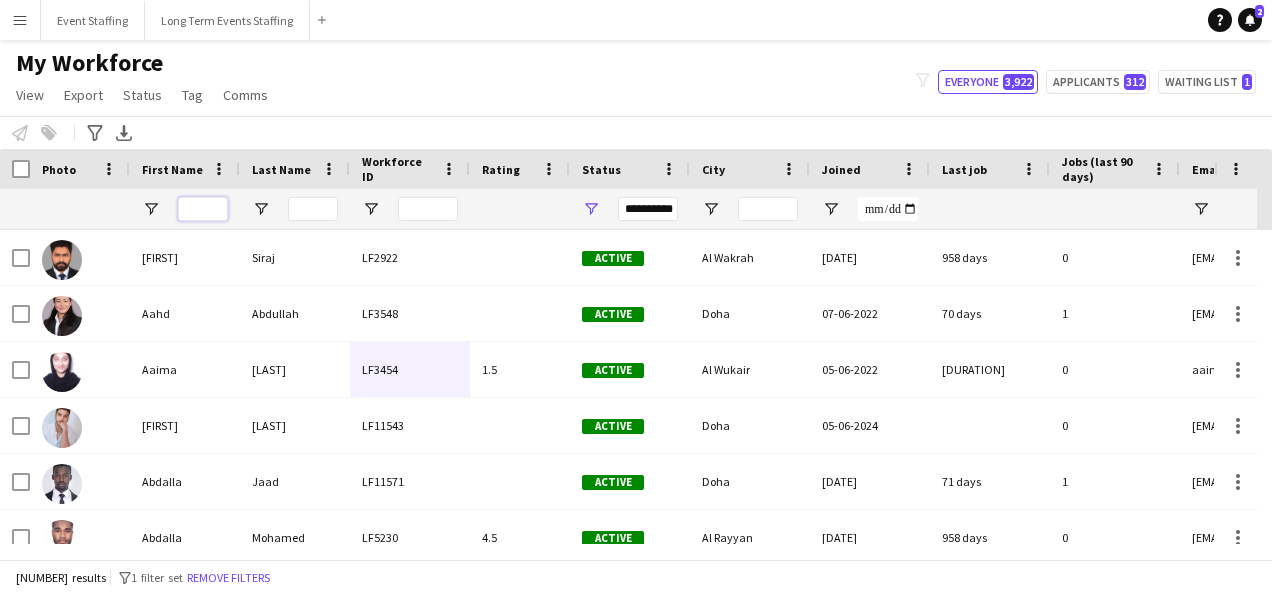 click at bounding box center [203, 209] 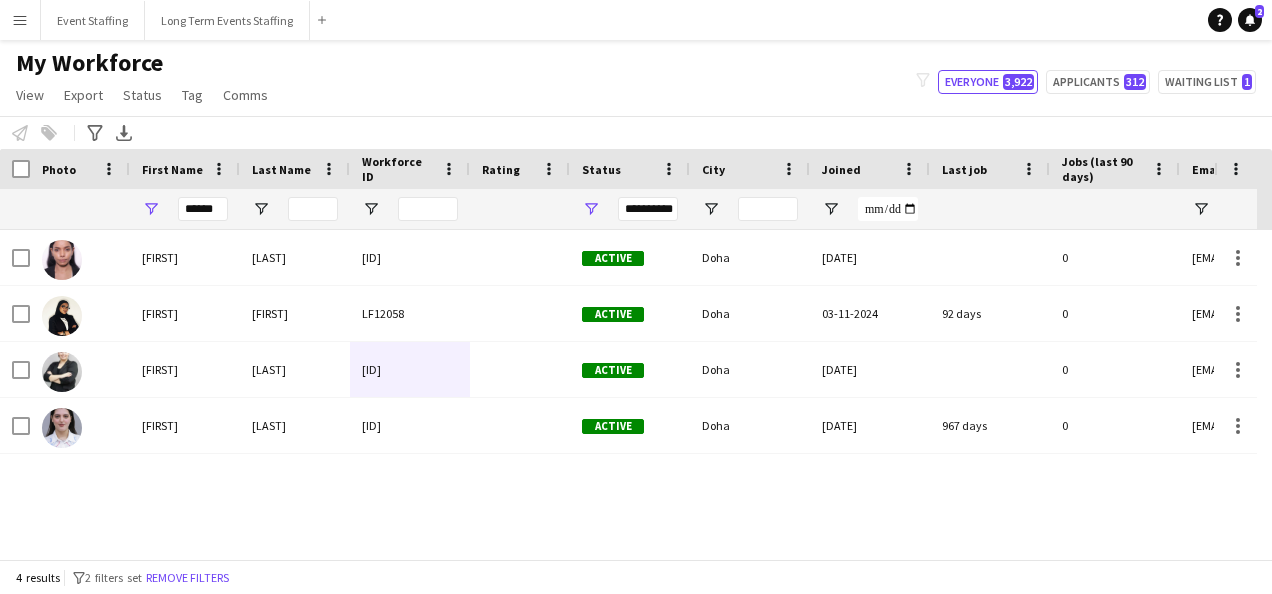 click on "My Workforce   View   Views  Default view New view Update view Delete view Edit name Customise view Customise filters Reset Filters Reset View Reset All  Export  Export as XLSX Export as PDF  Status  Edit  Tag  New tag  Edit tag  0- VVIP Hostess  (22) 0-LHS VVIP STAFF (5) 14x hosts / hostesses Qatar Racing and Equestrian Club (12) 2023 - 5 Mascots - 1st to 10th Mar (4) 2023 - A2Z Media - Hostess - 10th & 14th Mar (4) 2023 - Al Mana Promoters - Confirmed (25th Jan to 27th Feb) (2) 2023 - Al Maya - Promoters - 9th, 10th, 11th Mar (4) 2023 - Alberto Dubai - 8 Hostesses - 22nd Feb - Confirmed (5) 2023 - APQ Events - Cast Coordinators (3) 2023 - APQ Events - Info Desk Coordinators (9) 2023 - APQ Events - Sports Coordinators (22) 2023 - APQ Events - Ushers (5) 2023 - ASE23-06A - 3 Ushers (1) 2023 - Assets Group - Call Centre Agents - 1st March (2) 2023 - AZM23-03A - 14th Mar - Hostess (2) 2023 - AZM23-03C - Hostess - 20th Mar (3) 2023 - BDT23-03A - Promoter - 16th, 17th, 18th Mar (5) 2023 - CLN23-03A - Hostess (1)" 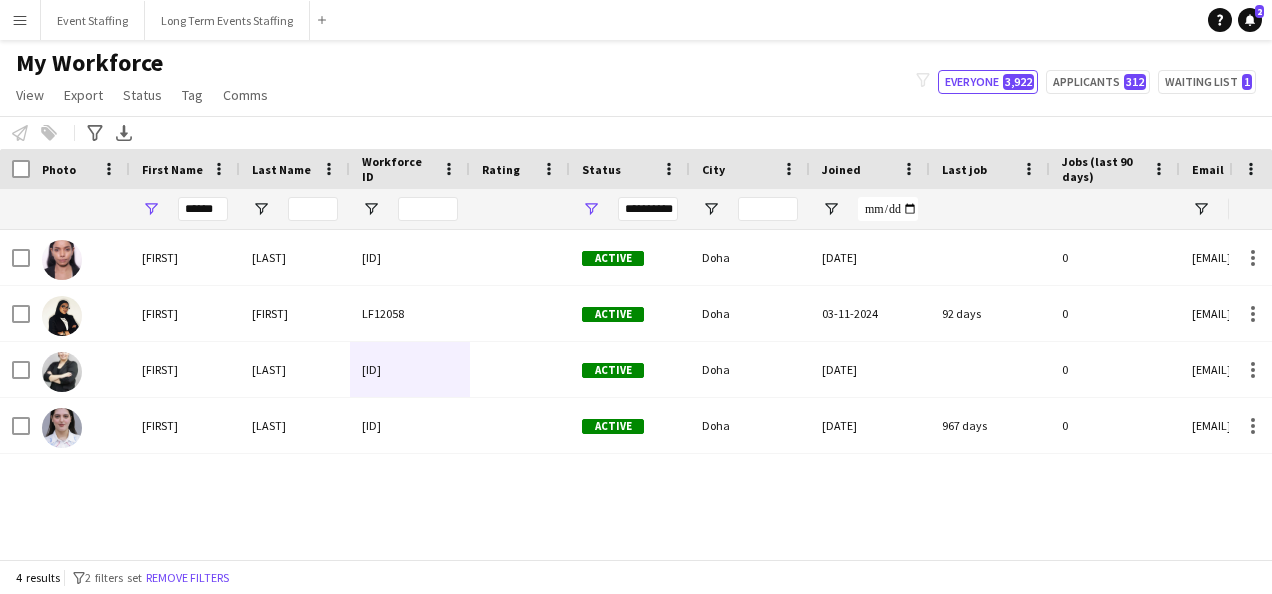 click on "******" at bounding box center [203, 209] 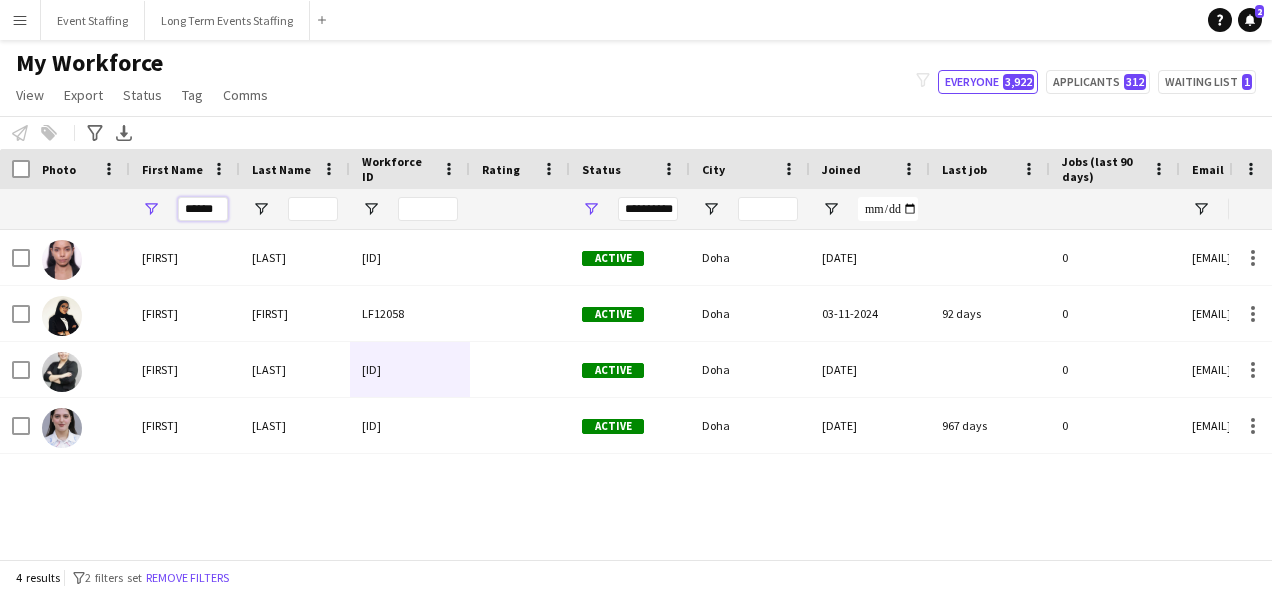 click on "******" at bounding box center (203, 209) 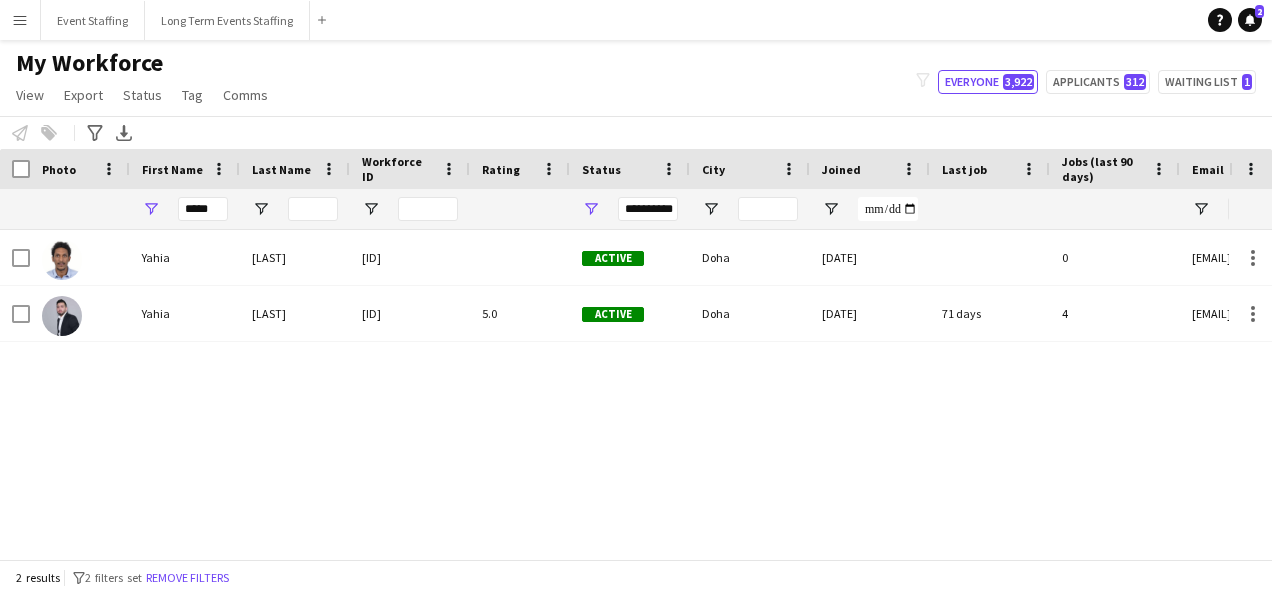 click on "Notify workforce
Add to tag
Select at least one crew to tag him or her.
Advanced filters
Advanced filters   Availability   Start Time   End Time   Skills   Role types   Worked with these clients...   Address
Address
Distance from address (km)   Clear   View results
Export XLSX" 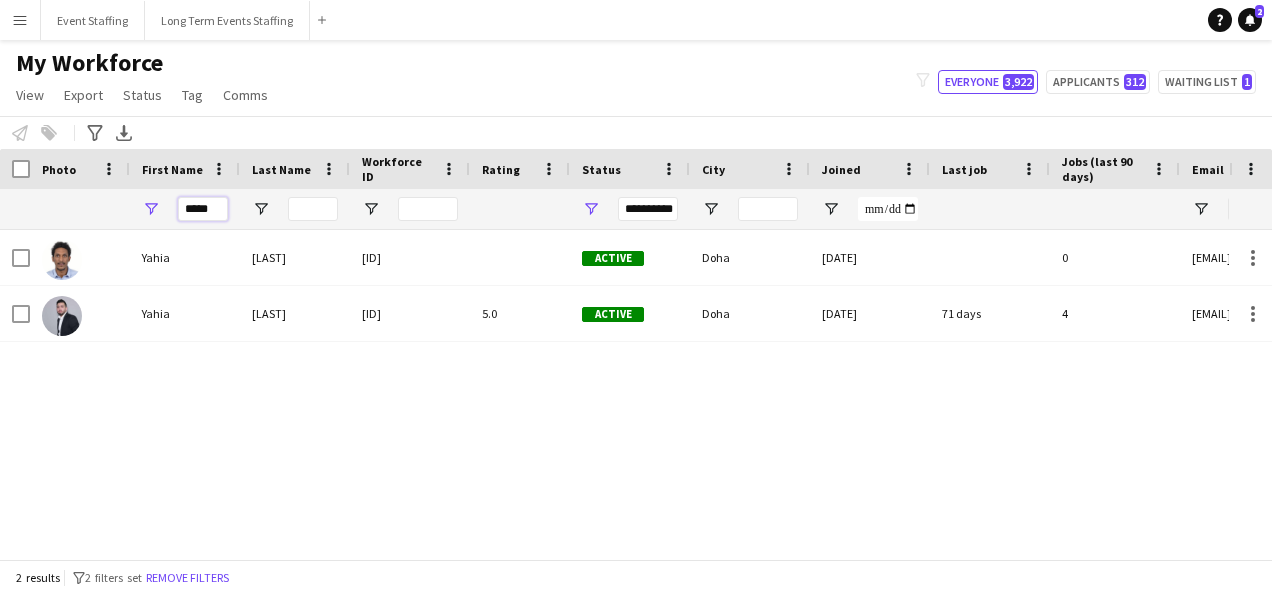 click on "*****" at bounding box center [203, 209] 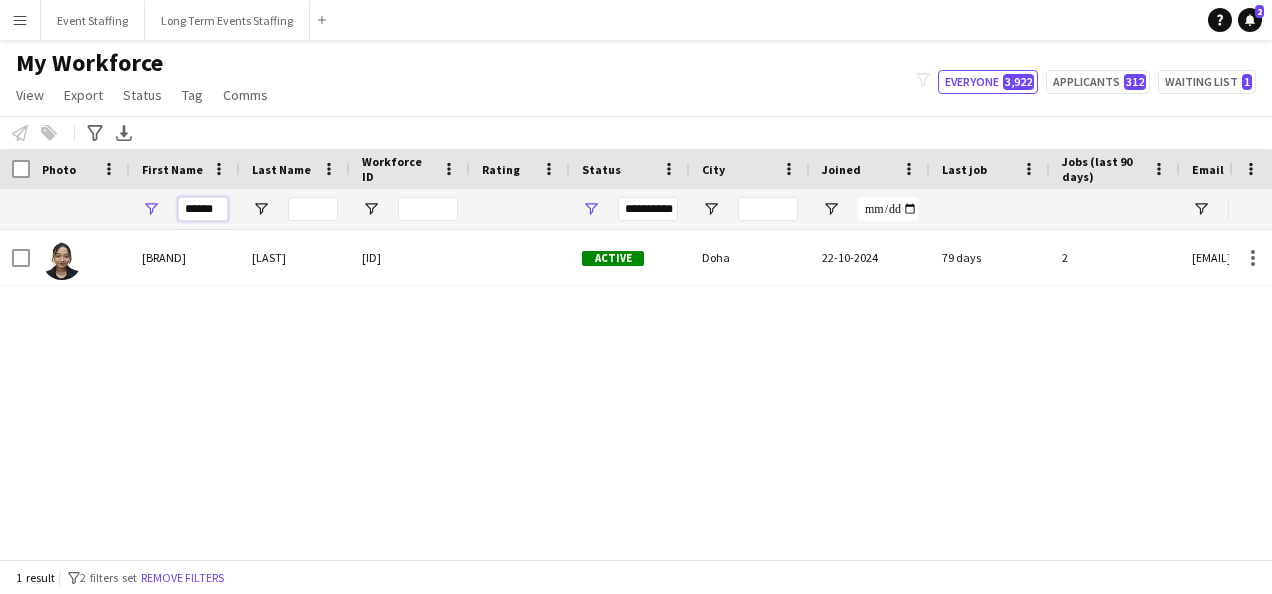 click on "******" at bounding box center (203, 209) 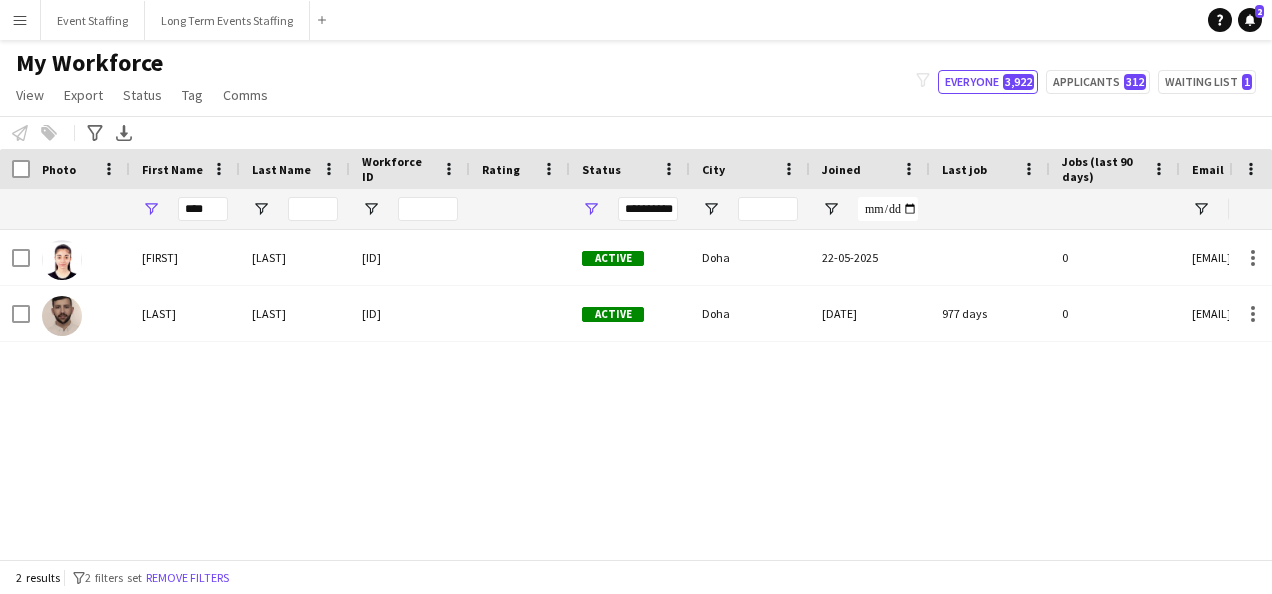 click on "My Workforce   View   Views  Default view New view Update view Delete view Edit name Customise view Customise filters Reset Filters Reset View Reset All  Export  Export as XLSX Export as PDF  Status  Edit  Tag  New tag  Edit tag  0- VVIP Hostess  (22) 0-LHS VVIP STAFF (5) 14x hosts / hostesses Qatar Racing and Equestrian Club (12) 2023 - 5 Mascots - 1st to 10th Mar (4) 2023 - A2Z Media - Hostess - 10th & 14th Mar (4) 2023 - Al Mana Promoters - Confirmed (25th Jan to 27th Feb) (2) 2023 - Al Maya - Promoters - 9th, 10th, 11th Mar (4) 2023 - Alberto Dubai - 8 Hostesses - 22nd Feb - Confirmed (5) 2023 - APQ Events - Cast Coordinators (3) 2023 - APQ Events - Info Desk Coordinators (9) 2023 - APQ Events - Sports Coordinators (22) 2023 - APQ Events - Ushers (5) 2023 - ASE23-06A - 3 Ushers (1) 2023 - Assets Group - Call Centre Agents - 1st March (2) 2023 - AZM23-03A - 14th Mar - Hostess (2) 2023 - AZM23-03C - Hostess - 20th Mar (3) 2023 - BDT23-03A - Promoter - 16th, 17th, 18th Mar (5) 2023 - CLN23-03A - Hostess (1)" 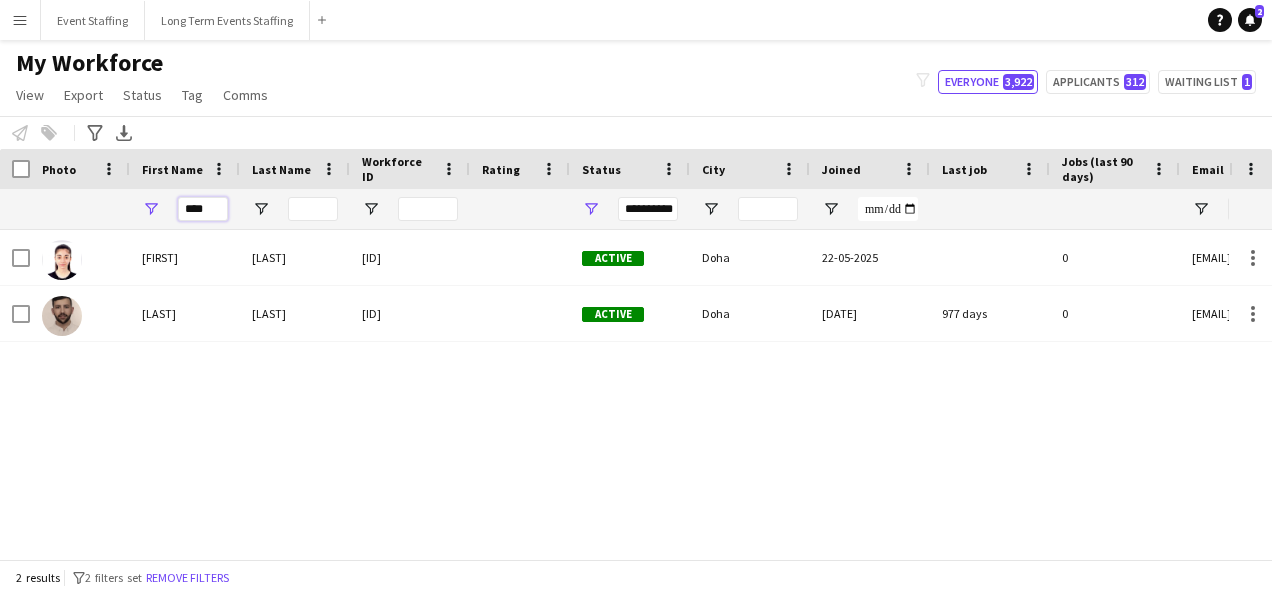 click on "****" at bounding box center (203, 209) 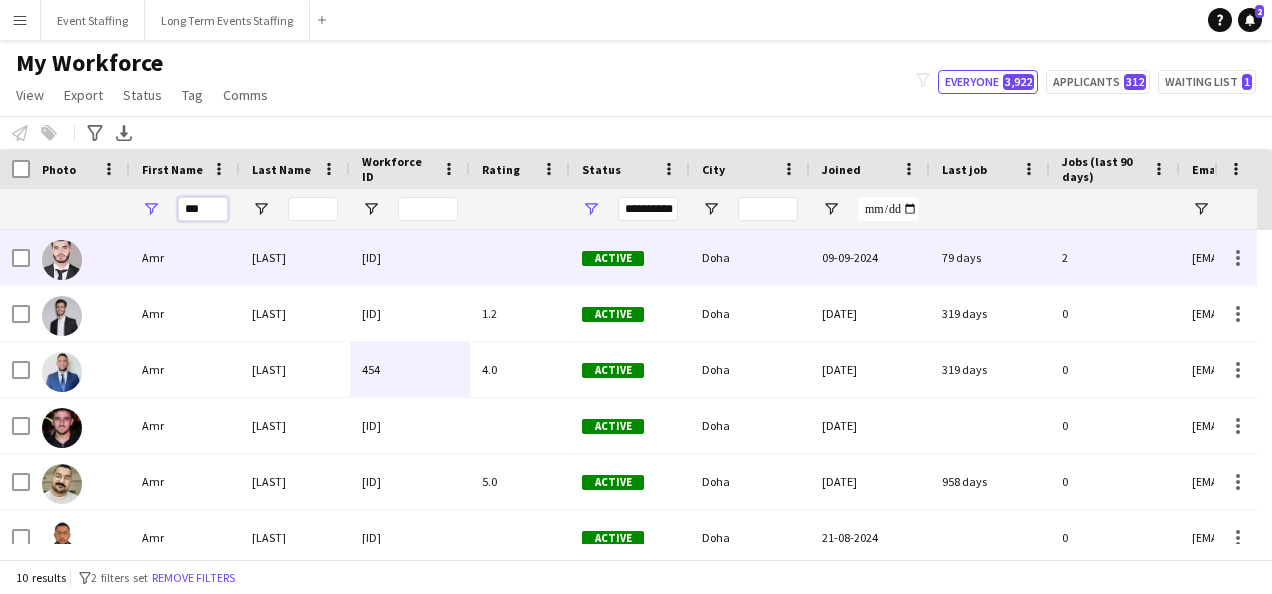 type on "***" 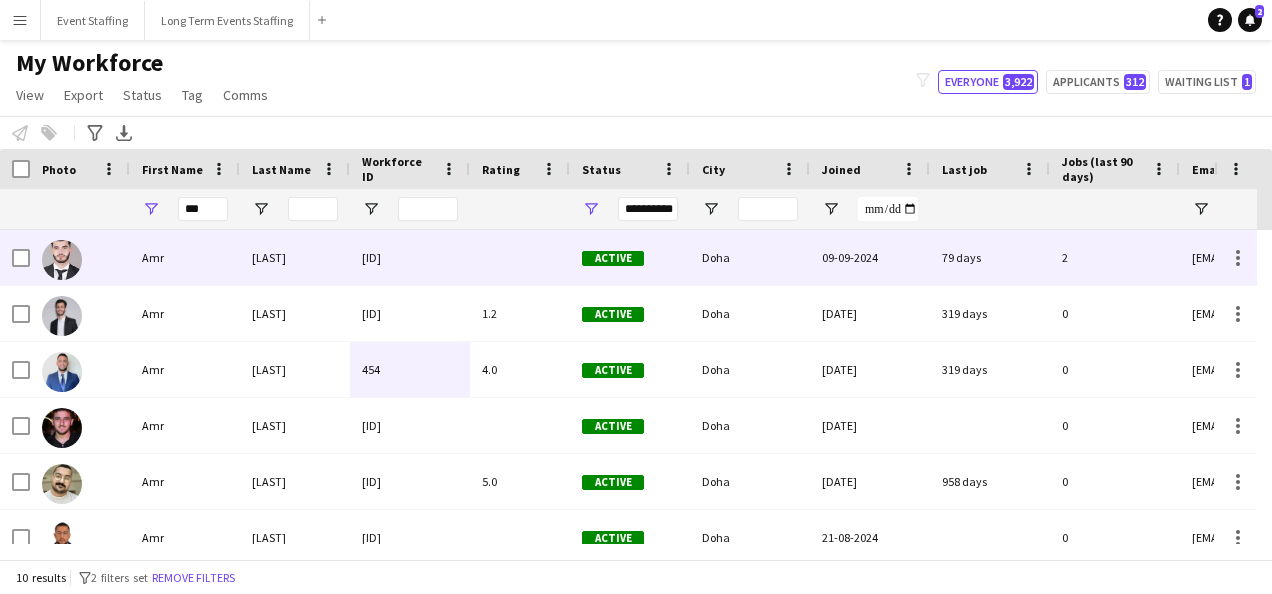 click on "Elnahrawy" at bounding box center (295, 257) 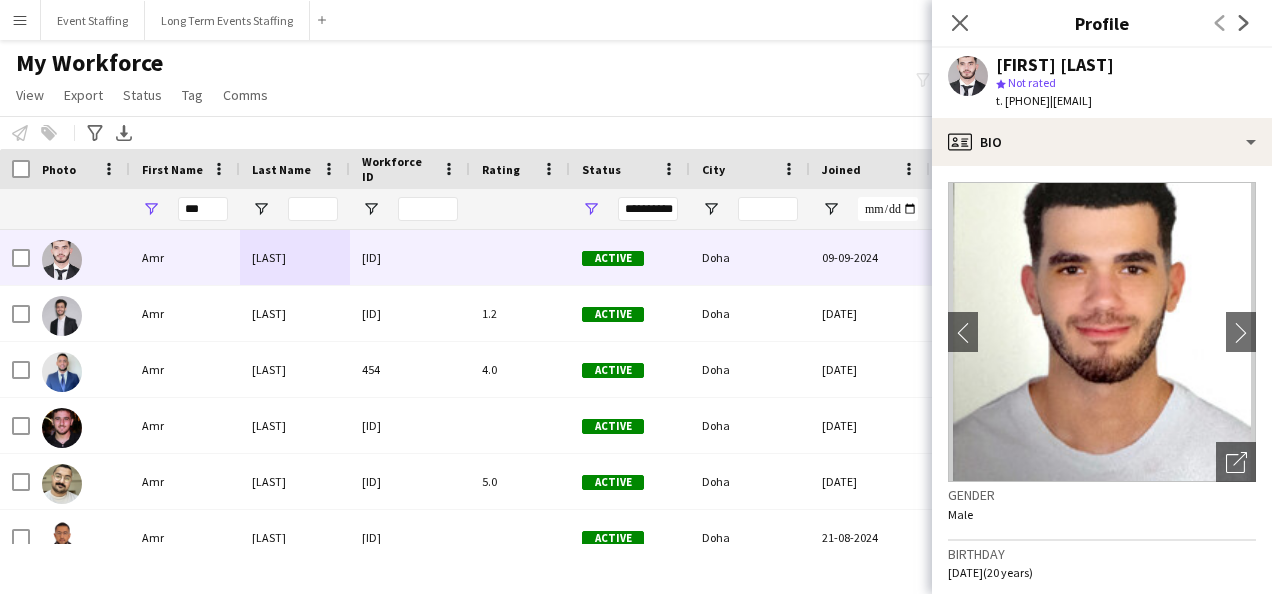 click on "Amr Elnahrawy" 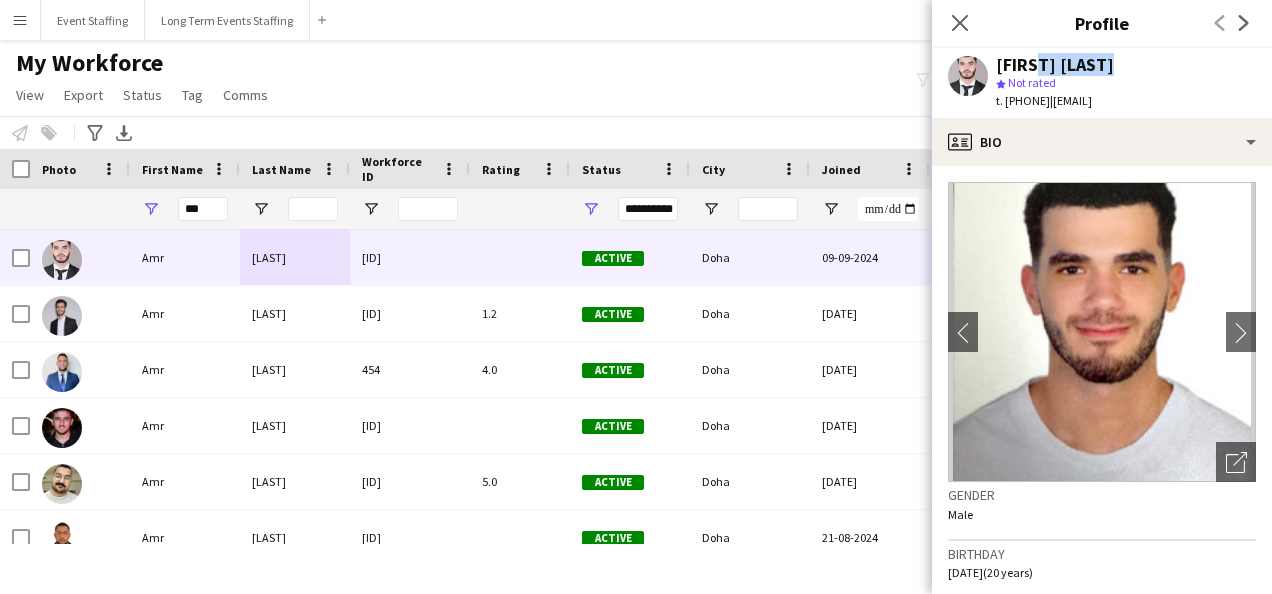 click on "Amr Elnahrawy" 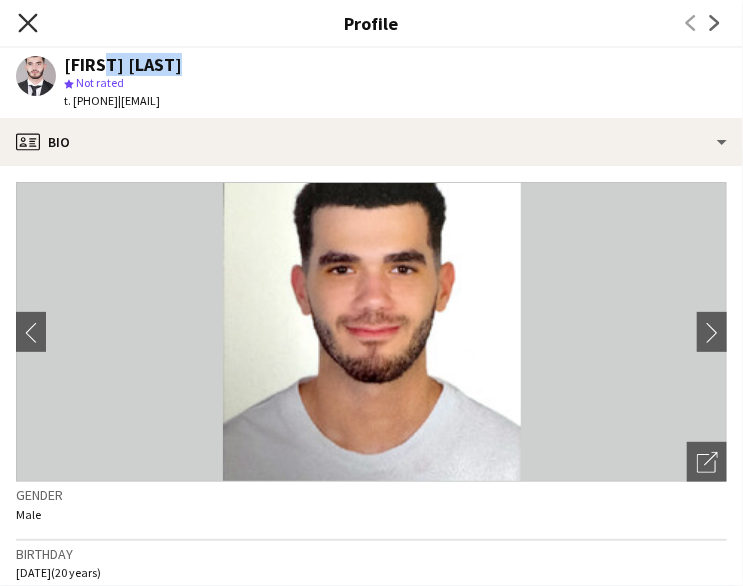 click 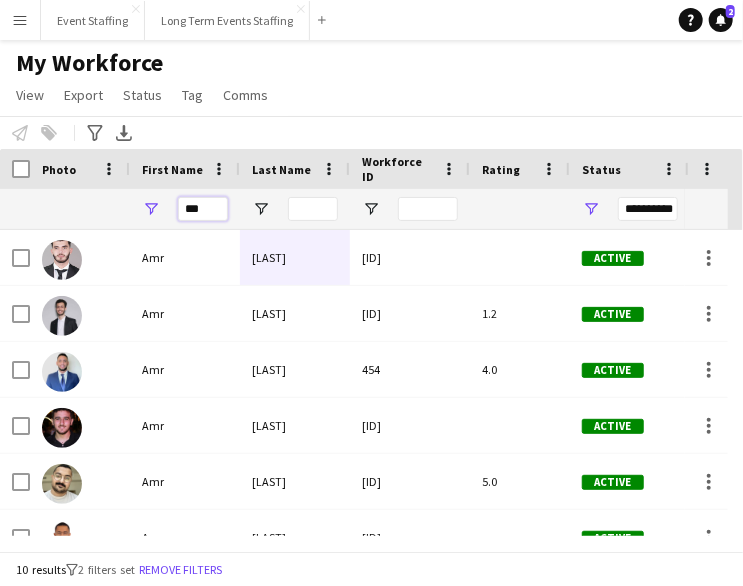 click on "***" at bounding box center (203, 209) 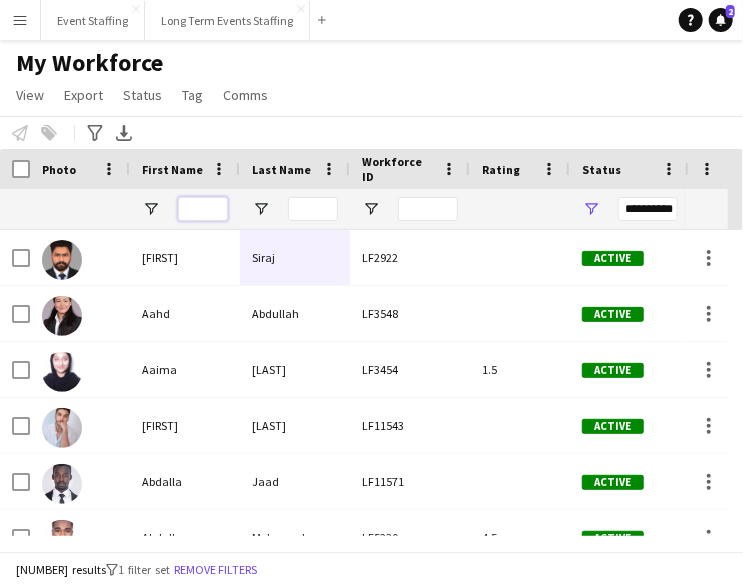 type 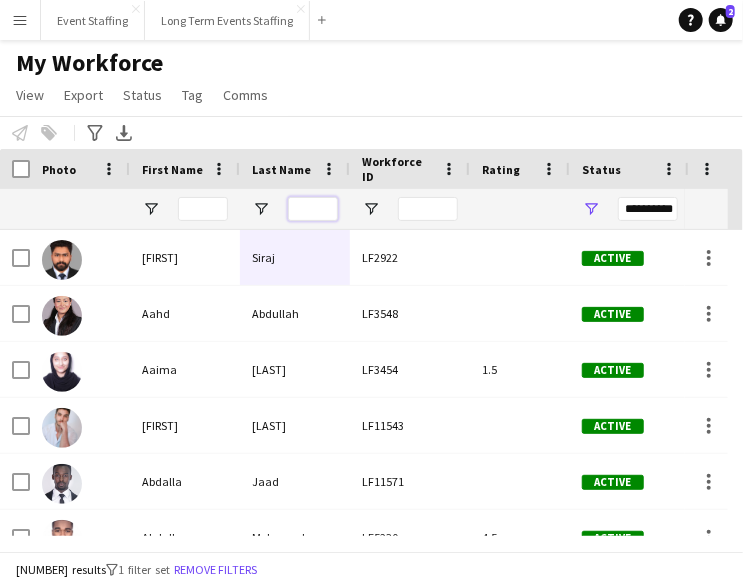 click at bounding box center [313, 209] 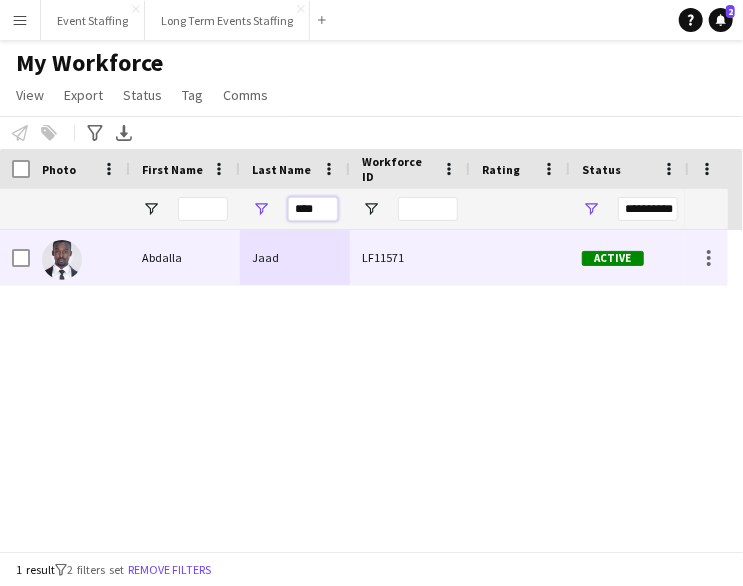 type on "****" 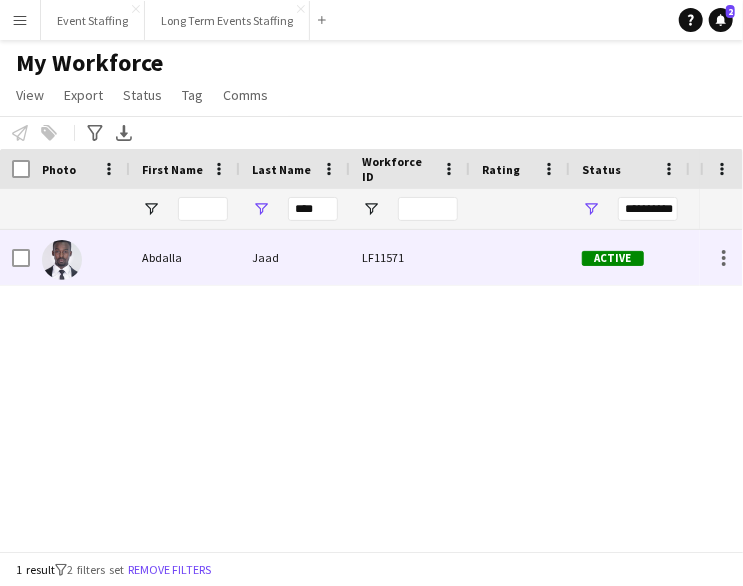 click on "Jaad" at bounding box center [295, 257] 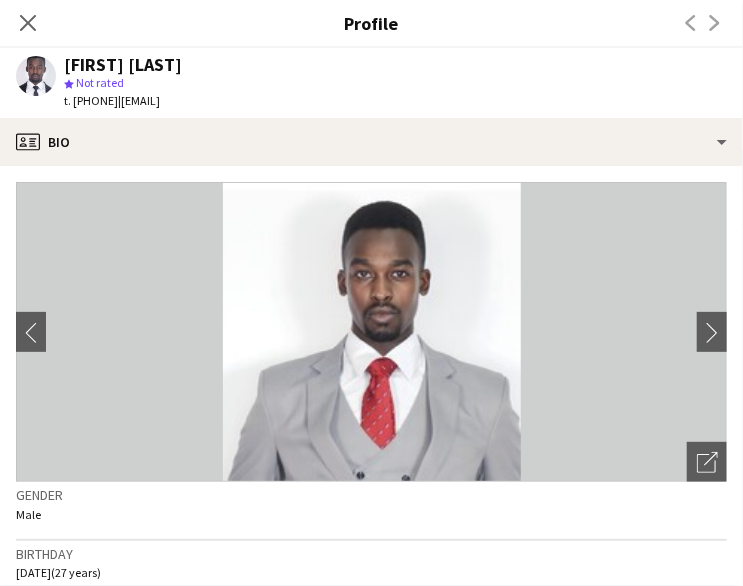 click on "t. +97455315253" 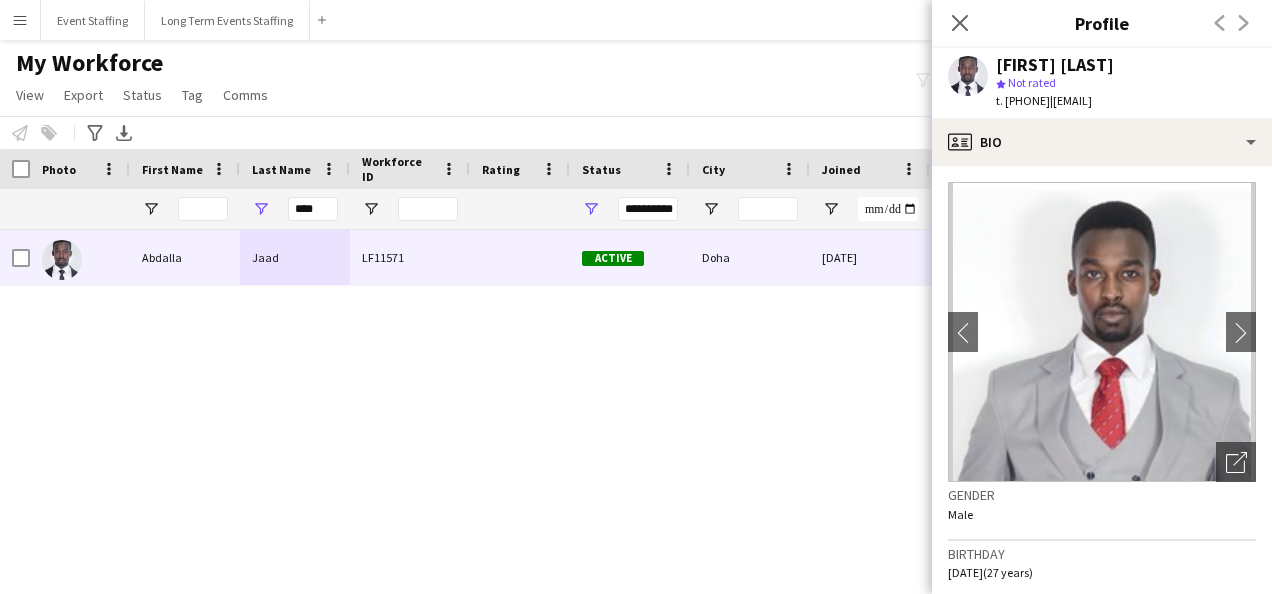 click on "Abdalla Jaad LF11571 Active Doha 18-06-2024 71 days 1 a.mjs@hotmail.com" at bounding box center (614, 387) 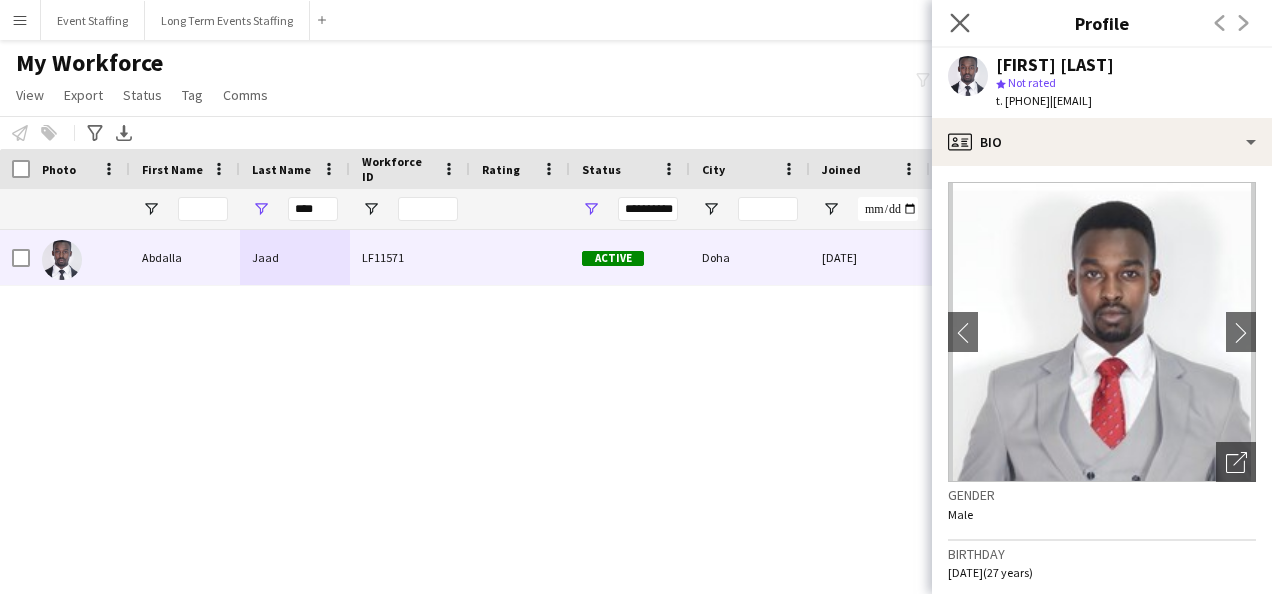 click on "Close pop-in" 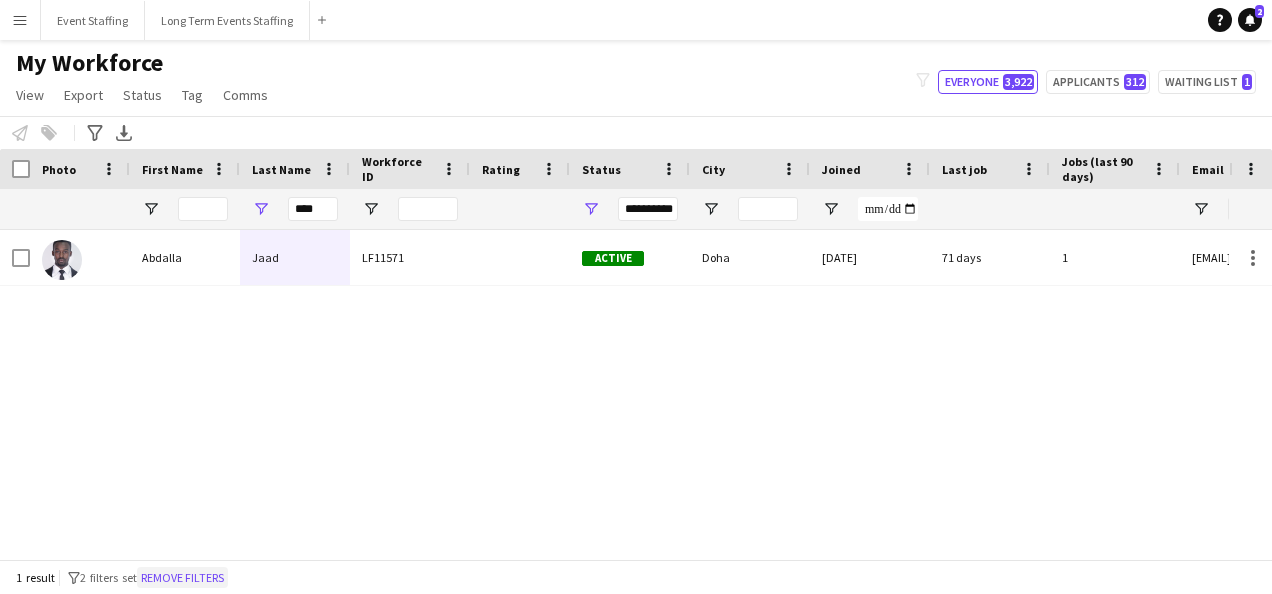 click on "Remove filters" 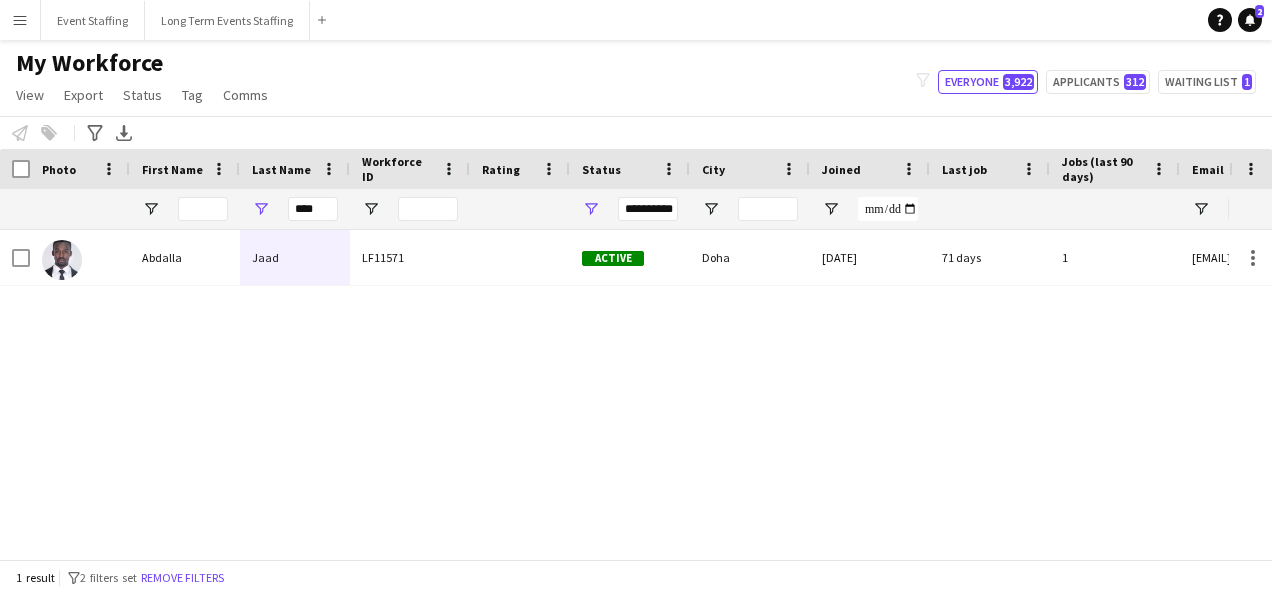 type 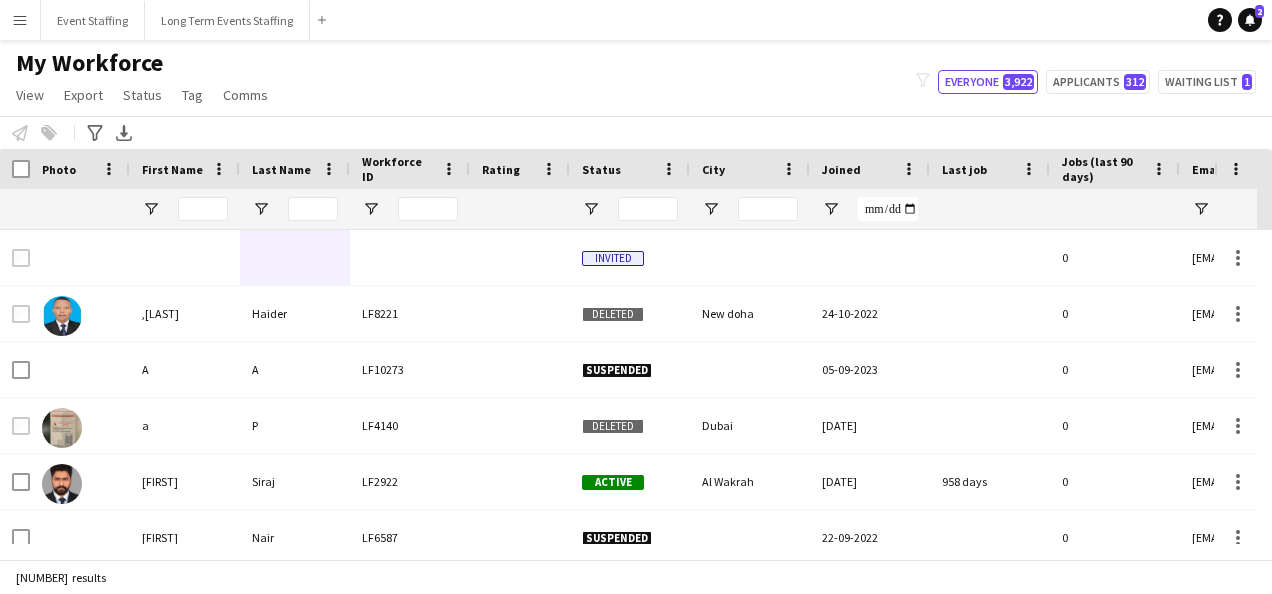 scroll, scrollTop: 0, scrollLeft: 490, axis: horizontal 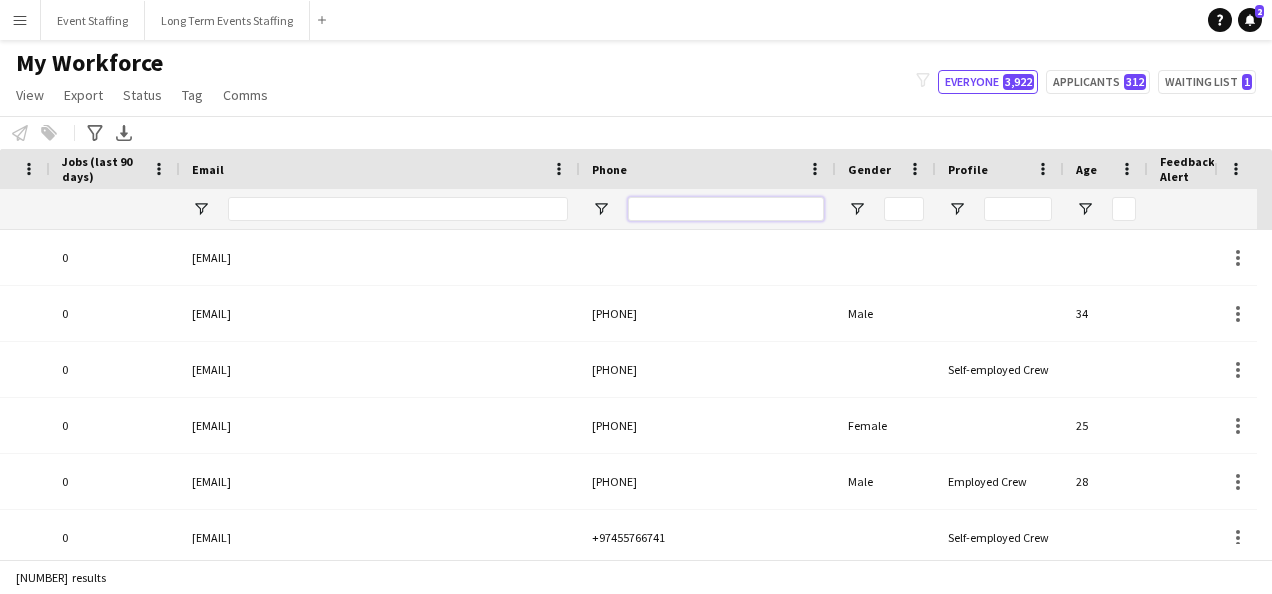 click at bounding box center (726, 209) 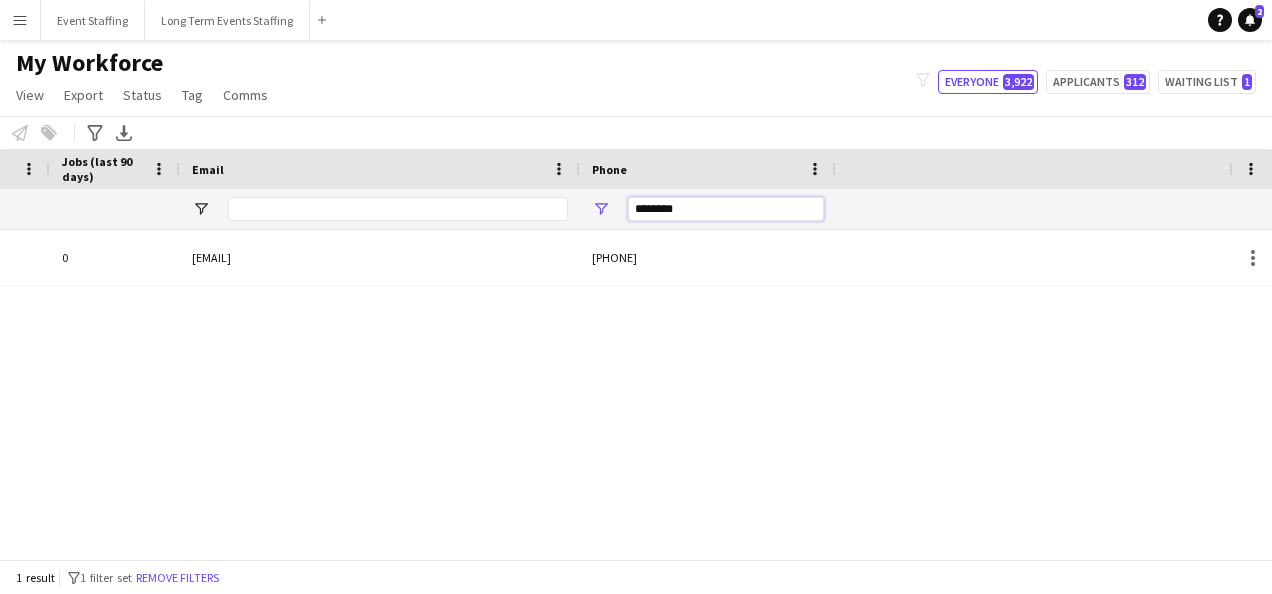 scroll, scrollTop: 0, scrollLeft: 0, axis: both 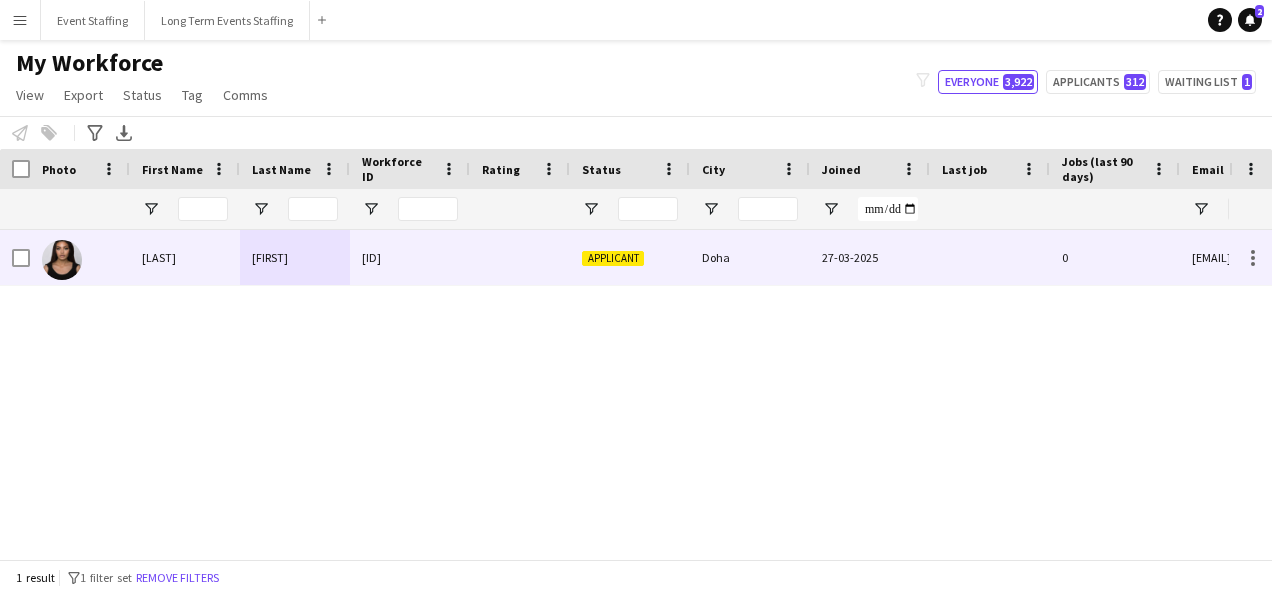 type on "********" 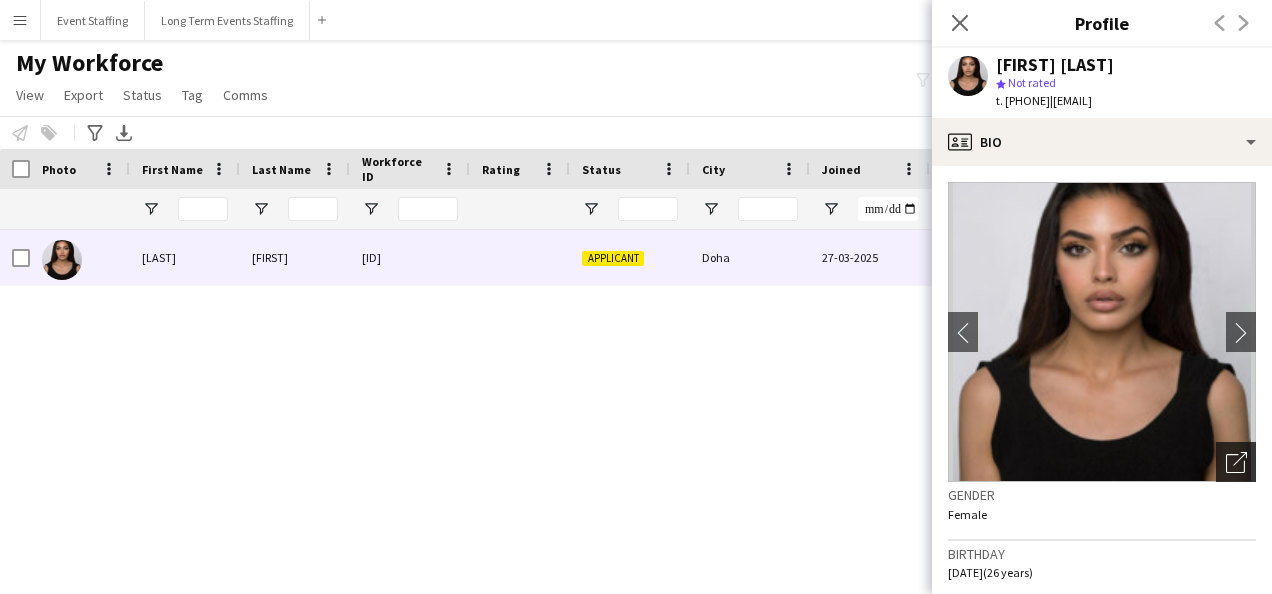 click on "Open photos pop-in" 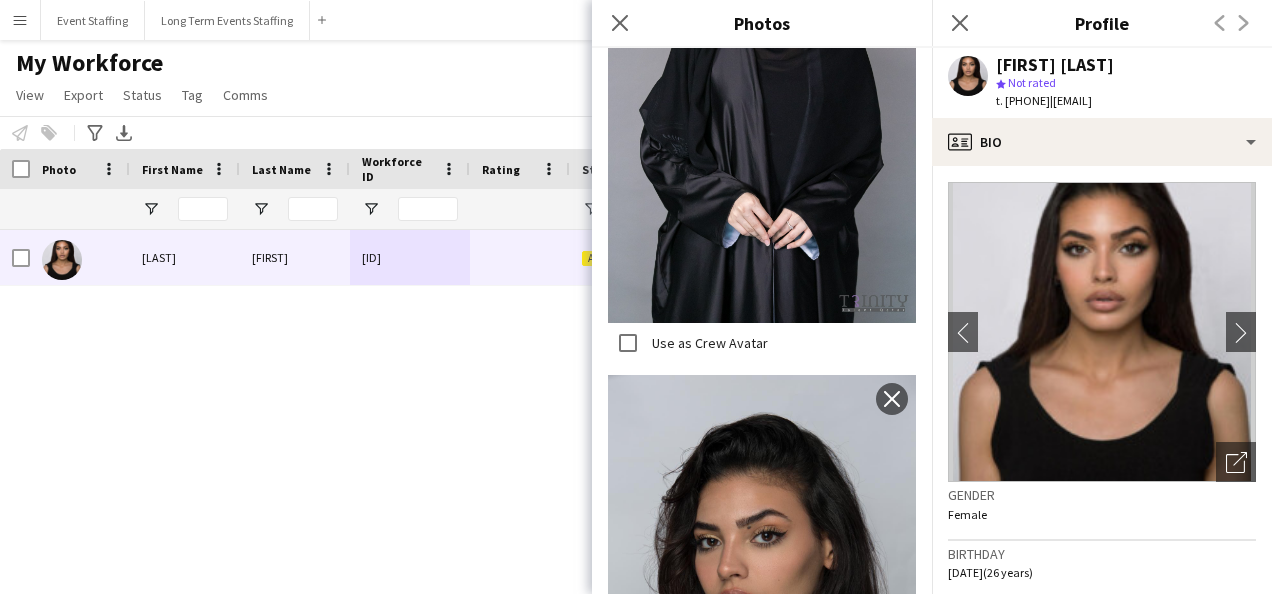 scroll, scrollTop: 946, scrollLeft: 0, axis: vertical 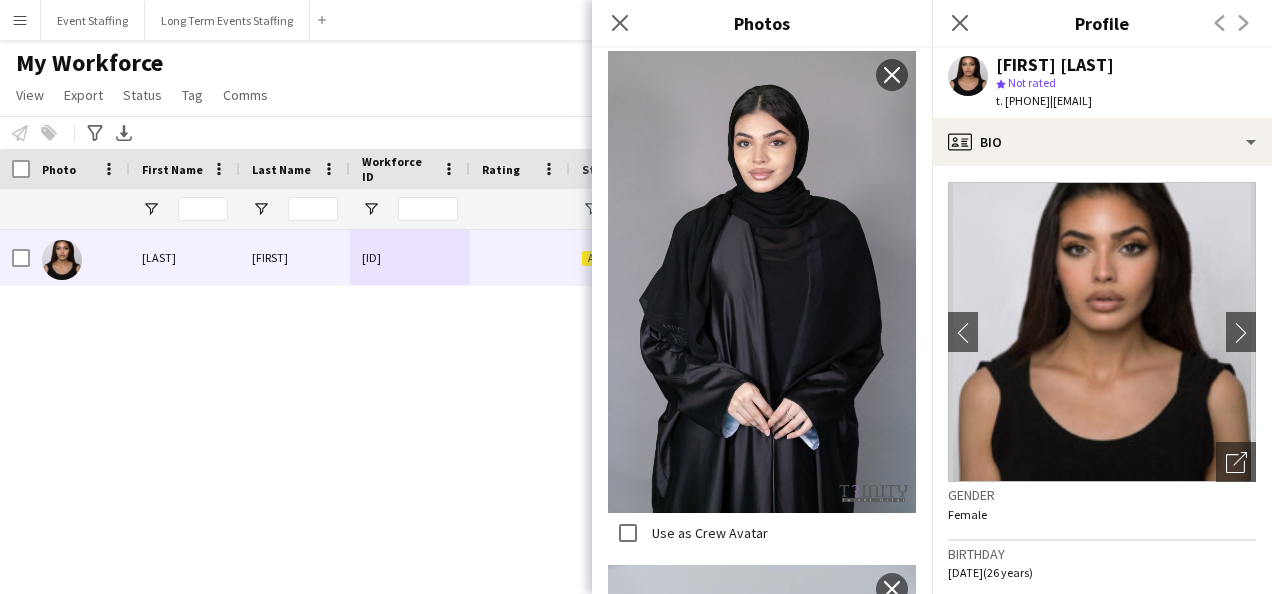 click on "Doha 27-03-2025 0 imanerabah975@gmail.com Applicant Imane LF12547
Rabah" at bounding box center (614, 387) 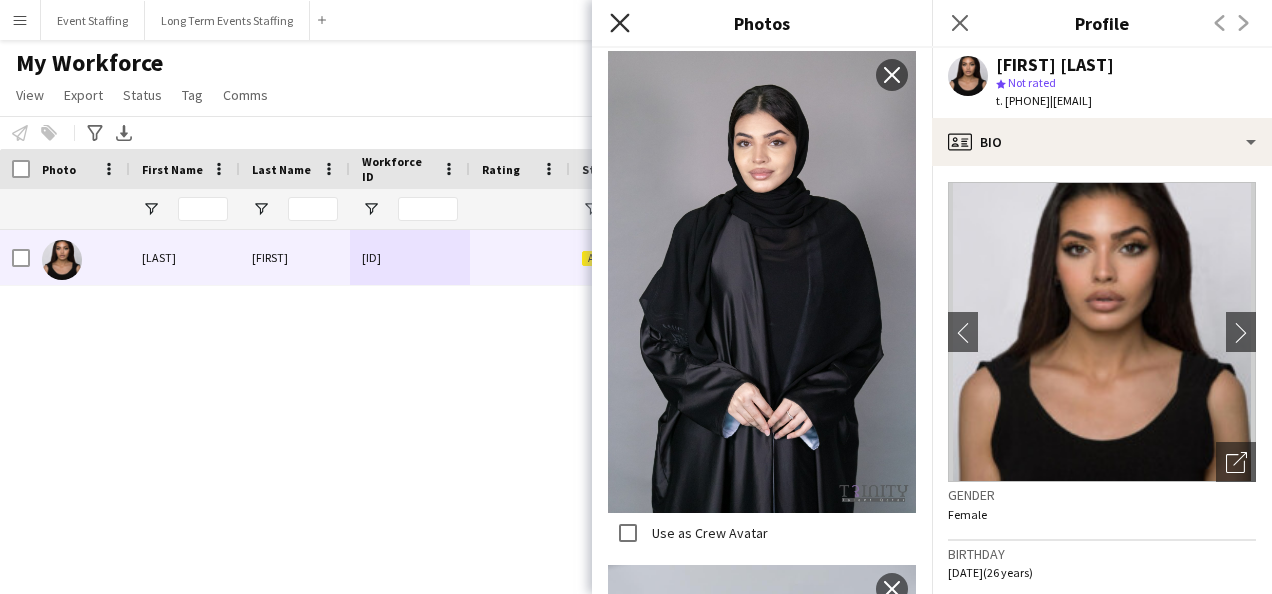 click on "Close pop-in" 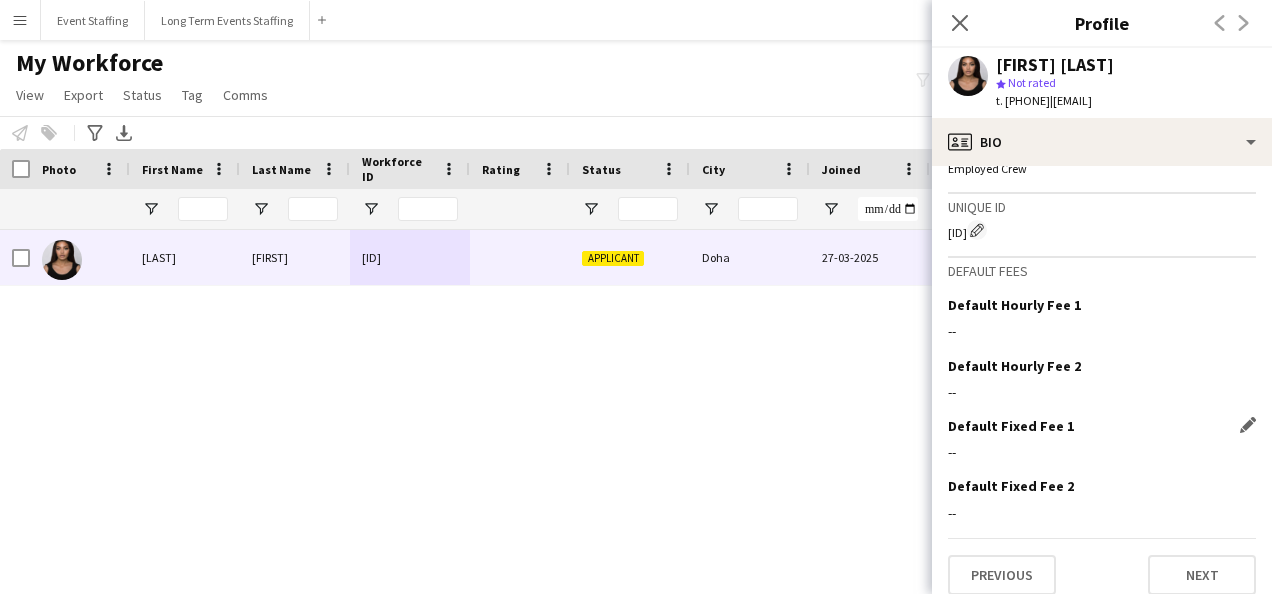 scroll, scrollTop: 1372, scrollLeft: 0, axis: vertical 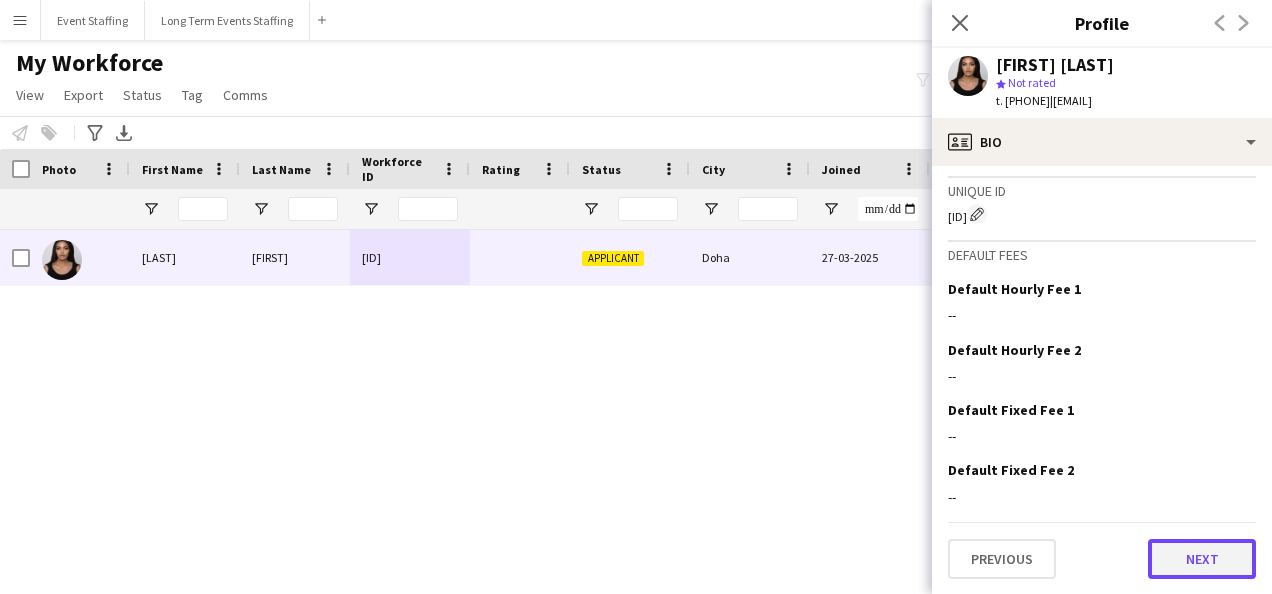 click on "Next" 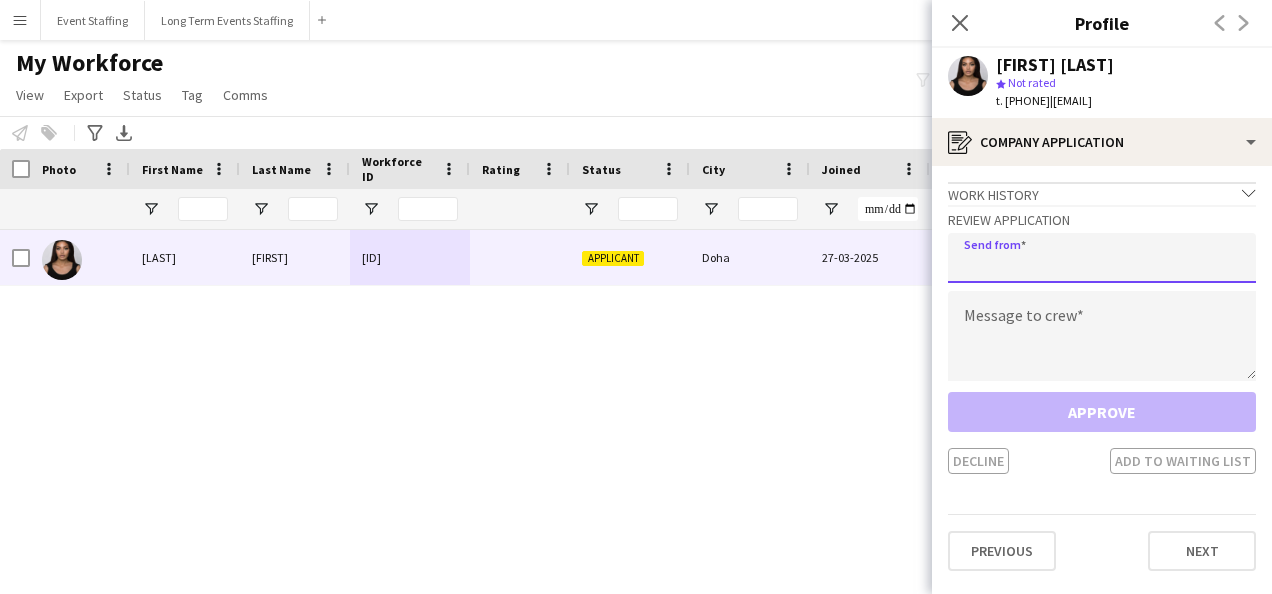click 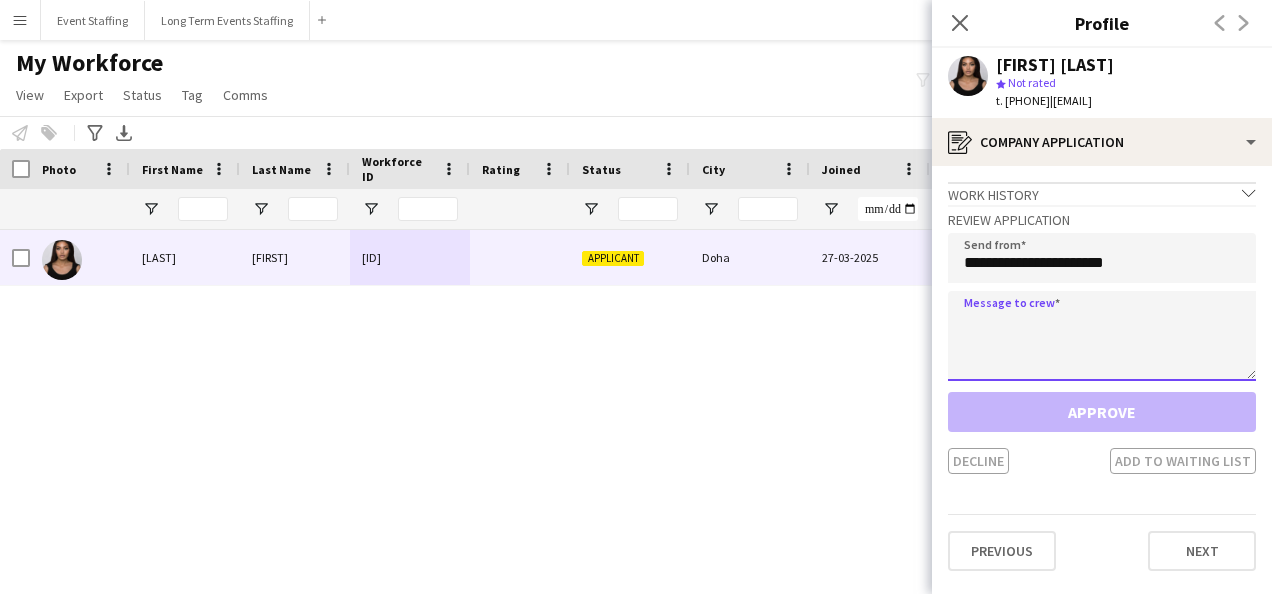 click 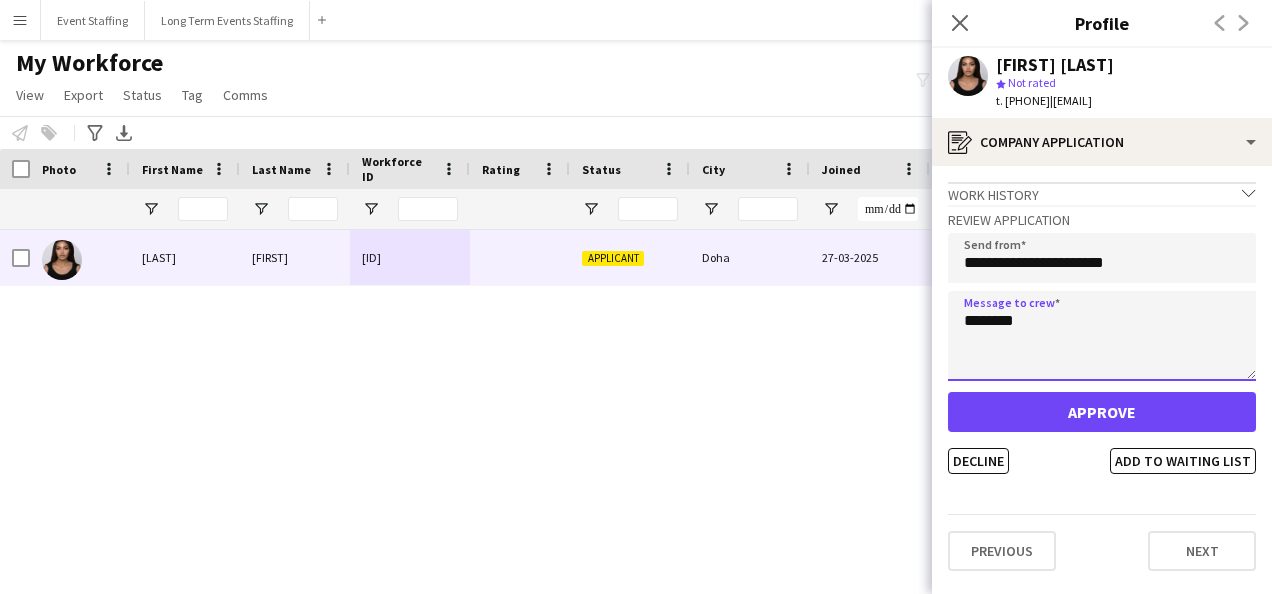 type on "********" 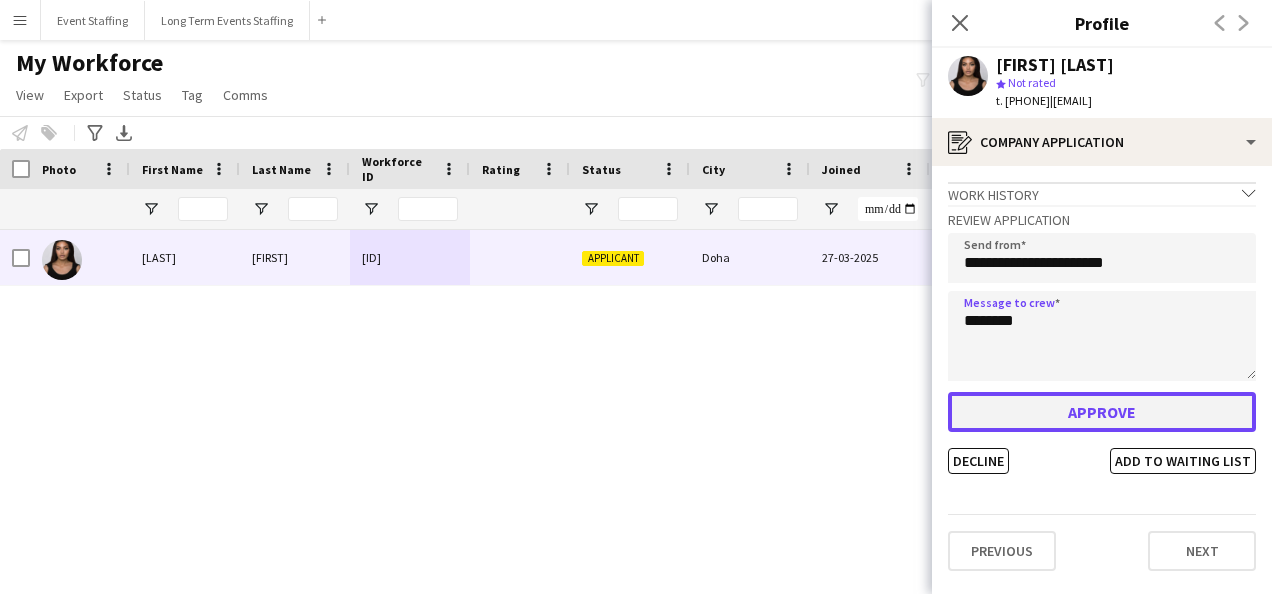 click on "Approve" 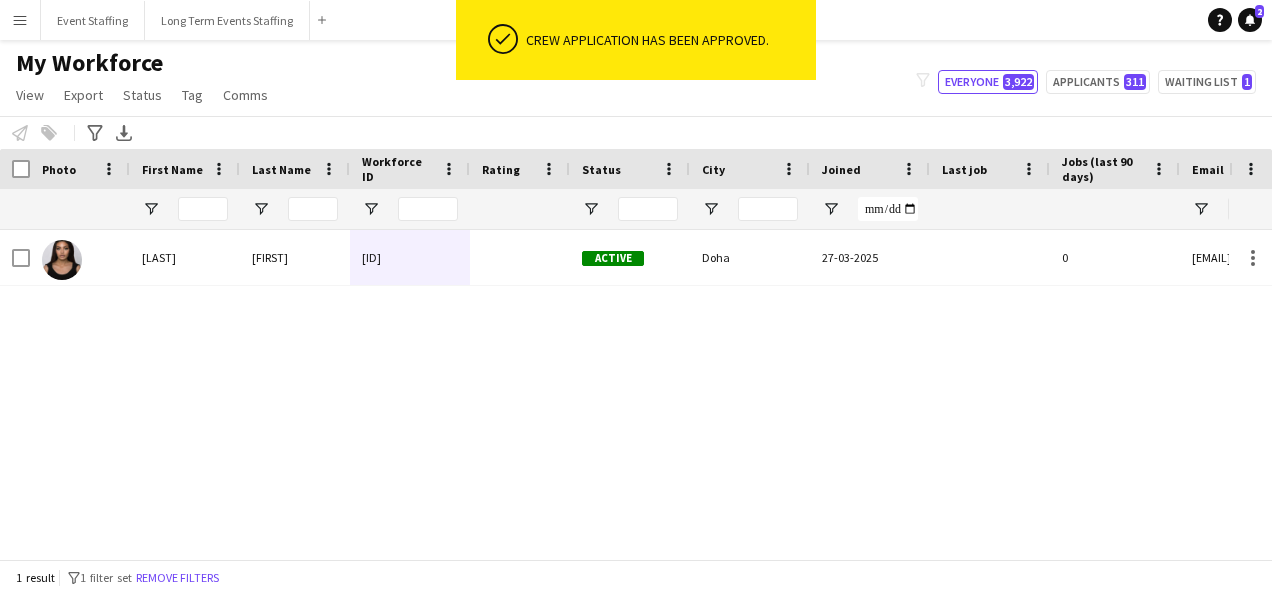 click on "Doha 27-03-2025 0 imanerabah975@gmail.com Active Imane LF12547
Rabah" at bounding box center [614, 387] 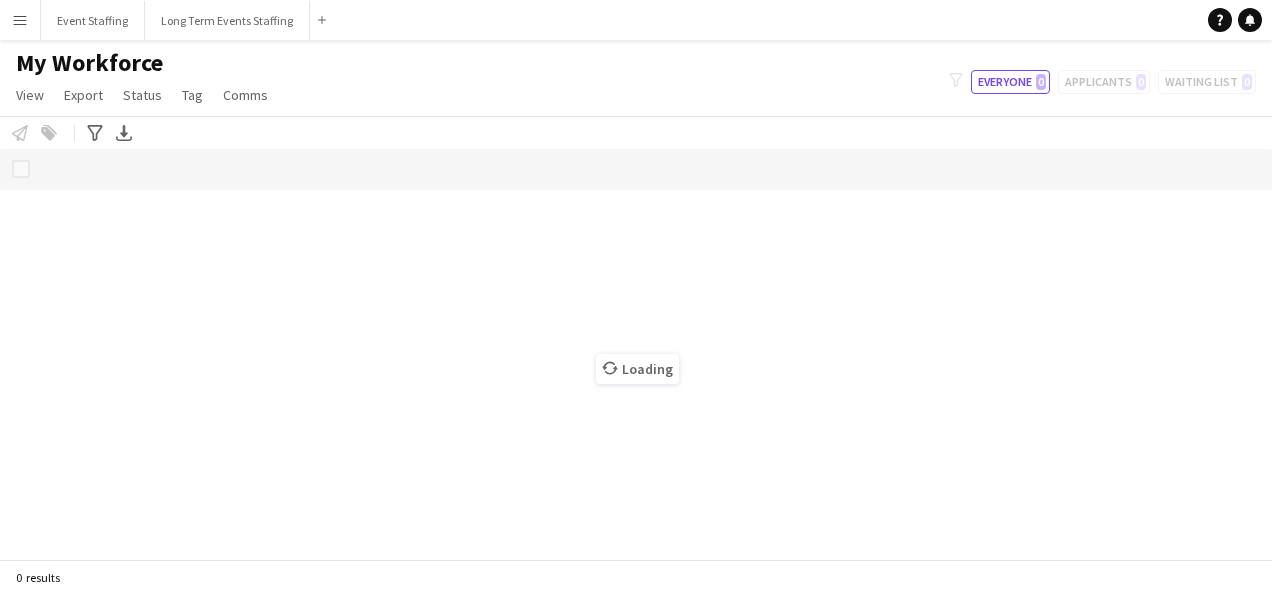 scroll, scrollTop: 0, scrollLeft: 0, axis: both 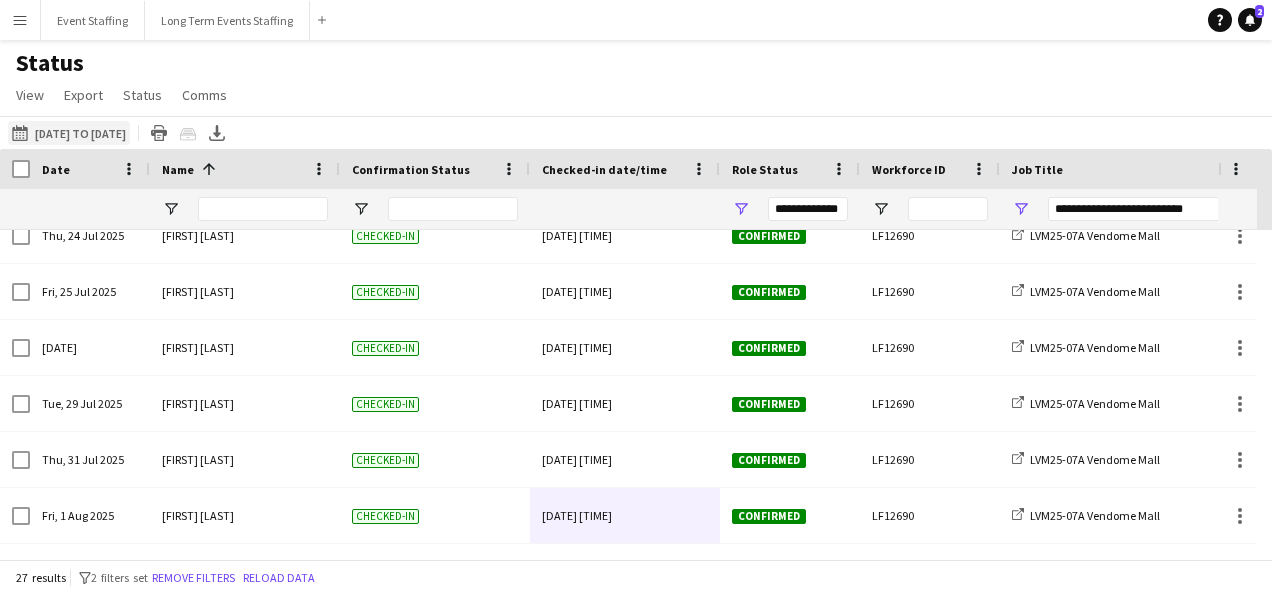 click on "This Week
01-07-2025 to 02-08-2025" 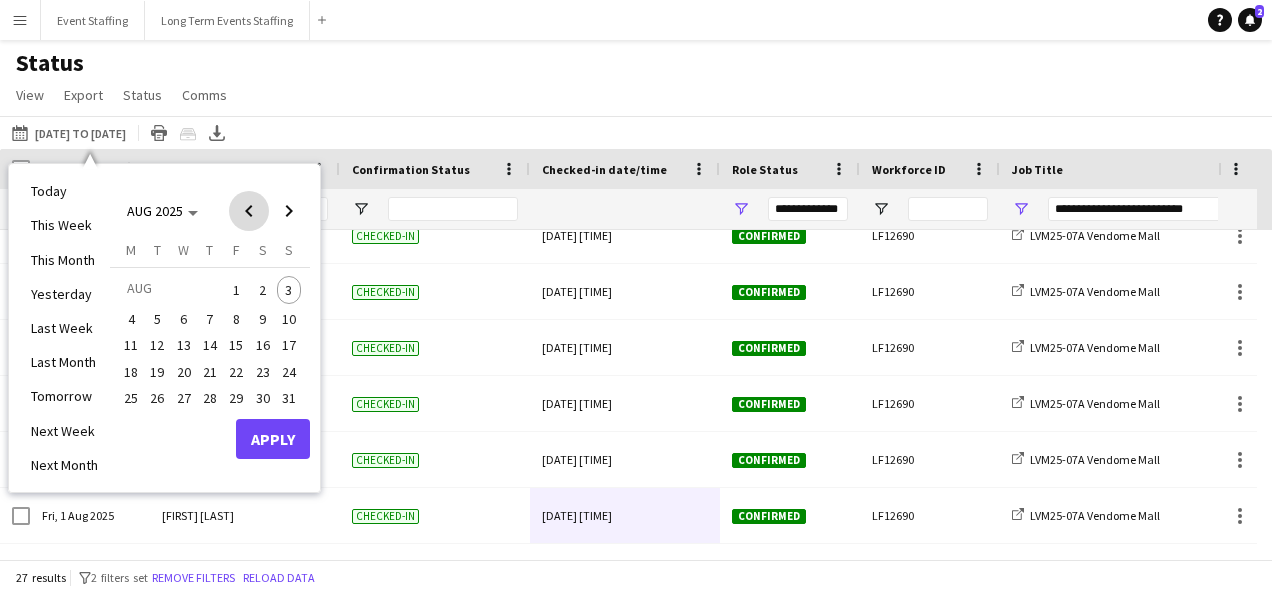 click at bounding box center (249, 211) 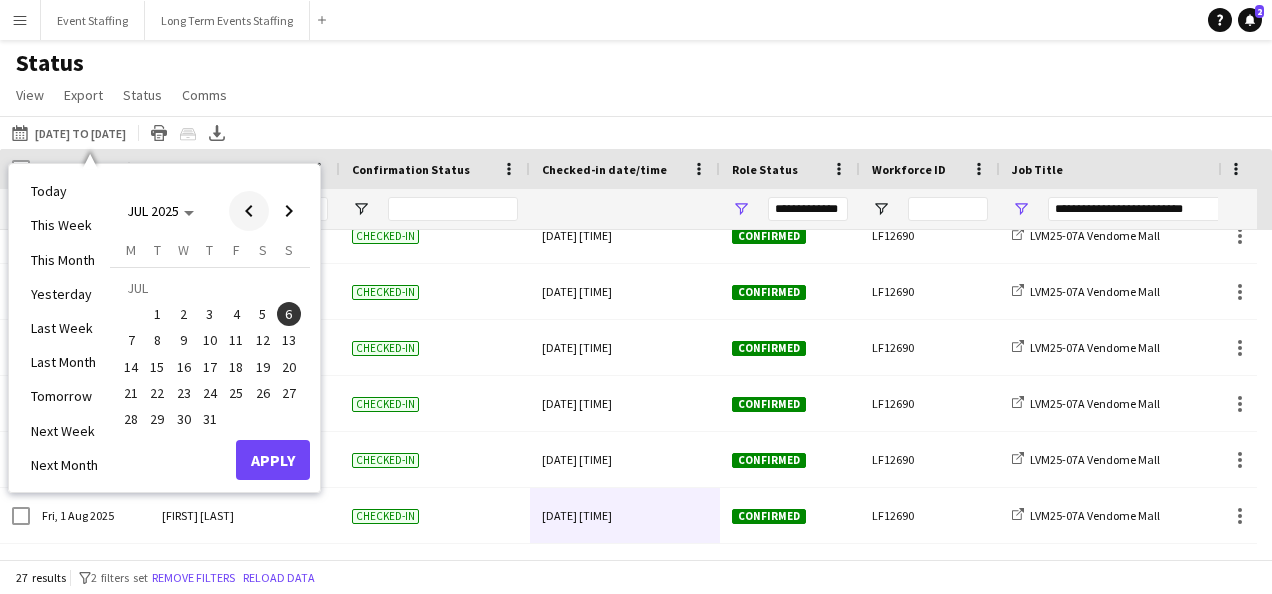 click at bounding box center [249, 211] 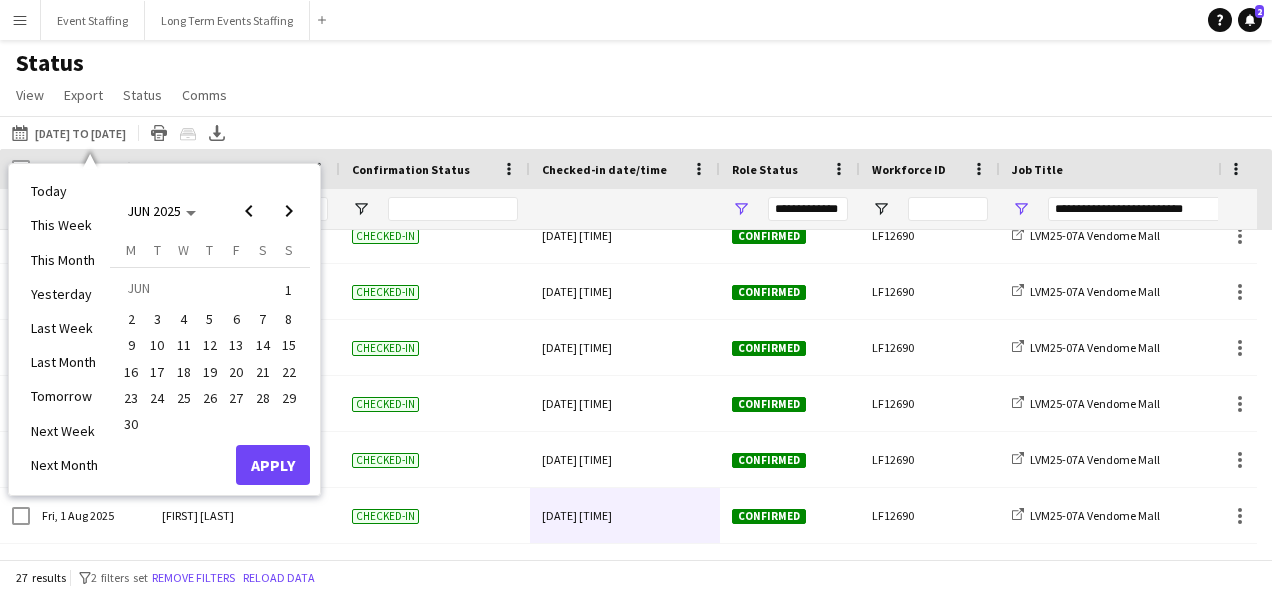 click on "29" at bounding box center [289, 398] 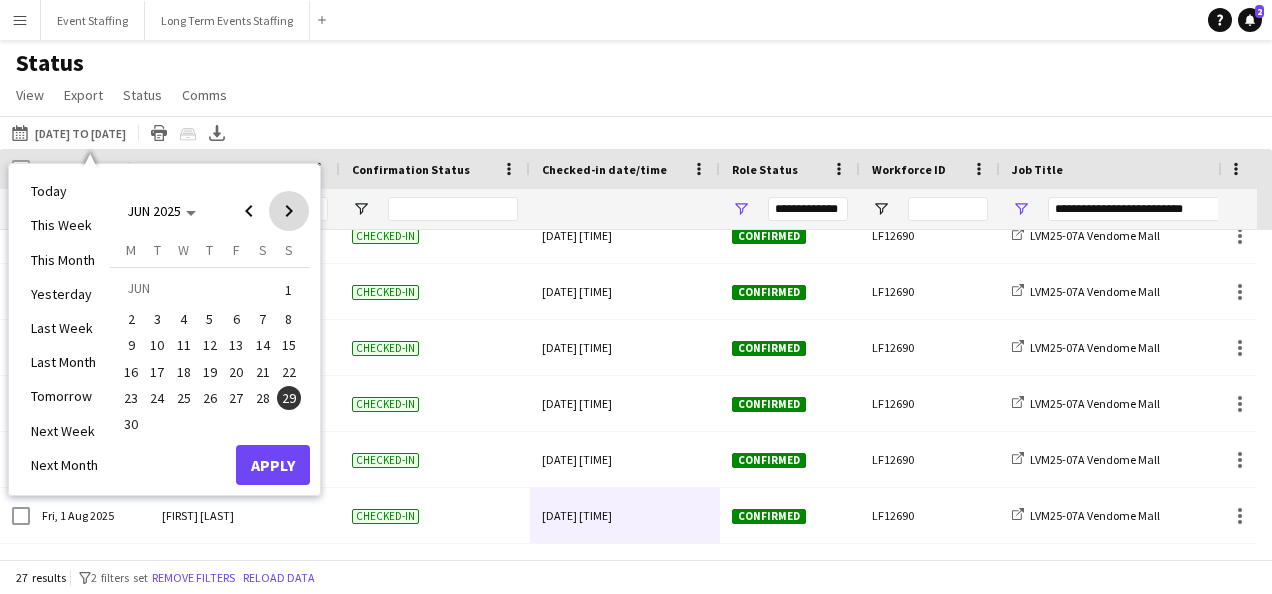 click at bounding box center [289, 211] 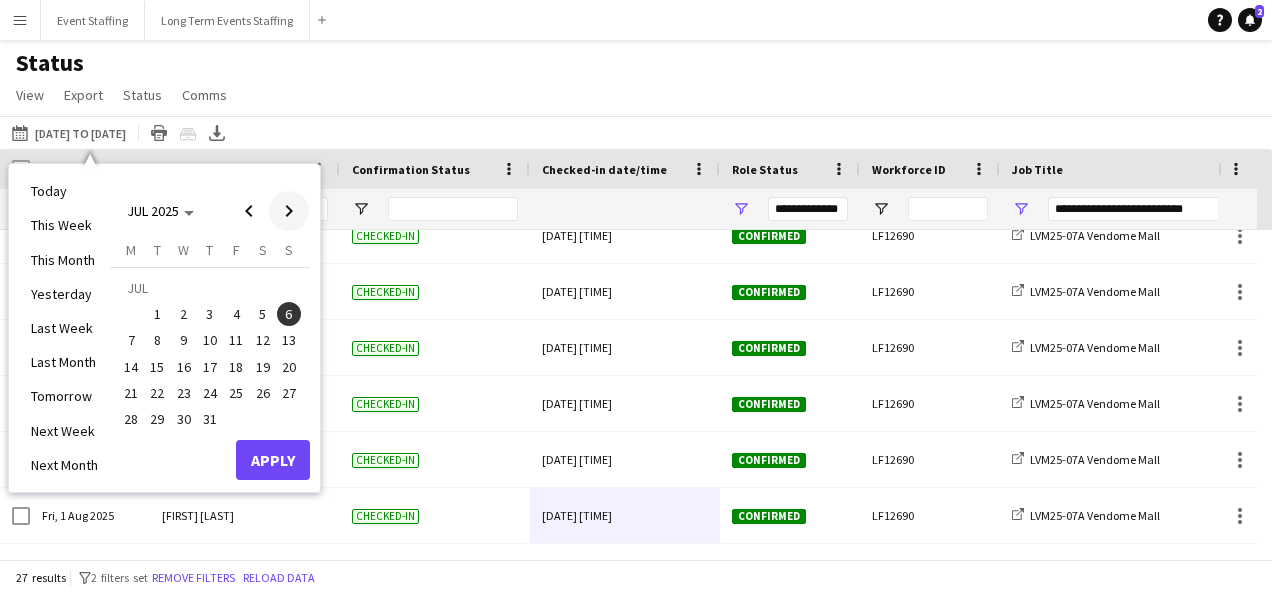 click at bounding box center (289, 211) 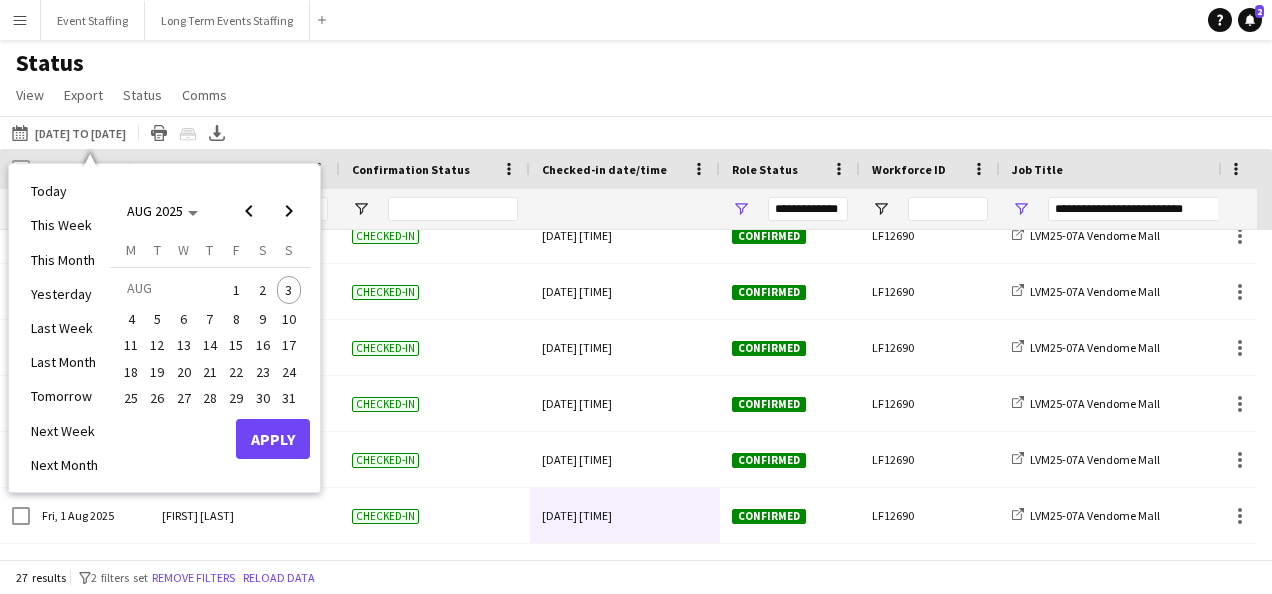 click on "2" at bounding box center [263, 290] 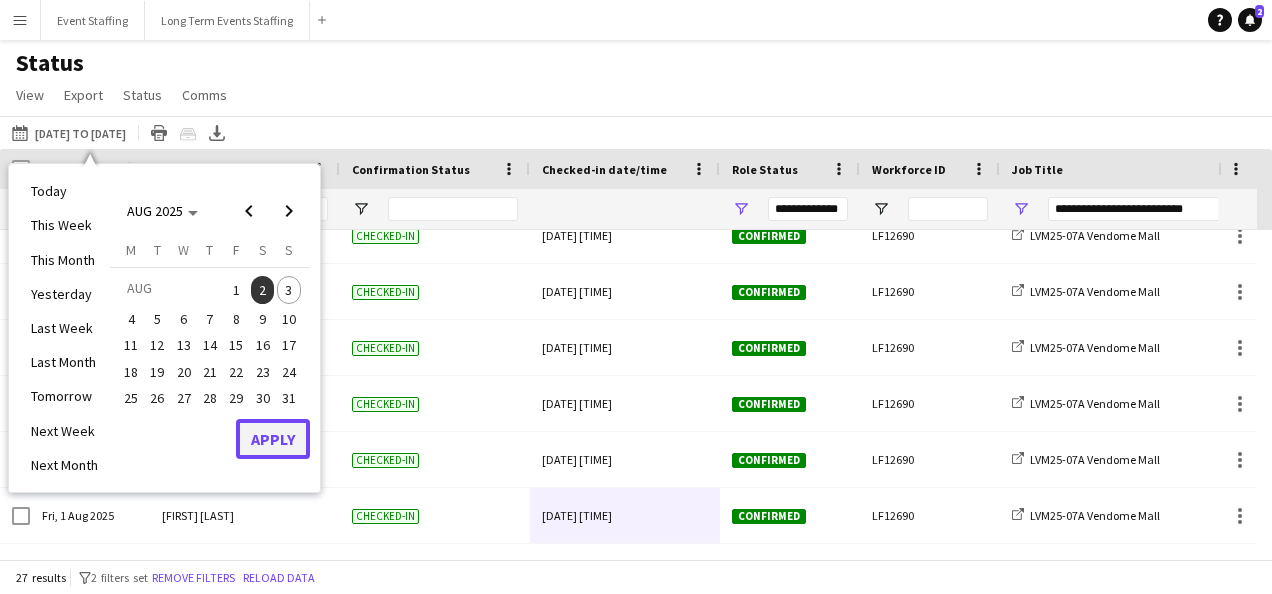 click on "Apply" at bounding box center (273, 439) 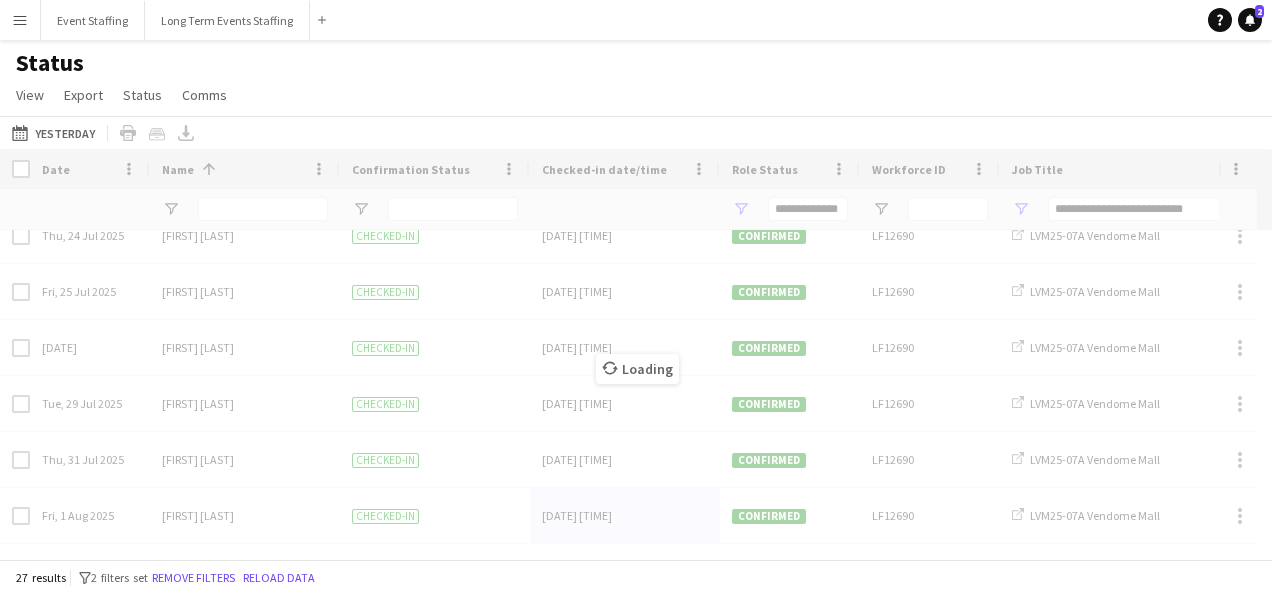 type on "***" 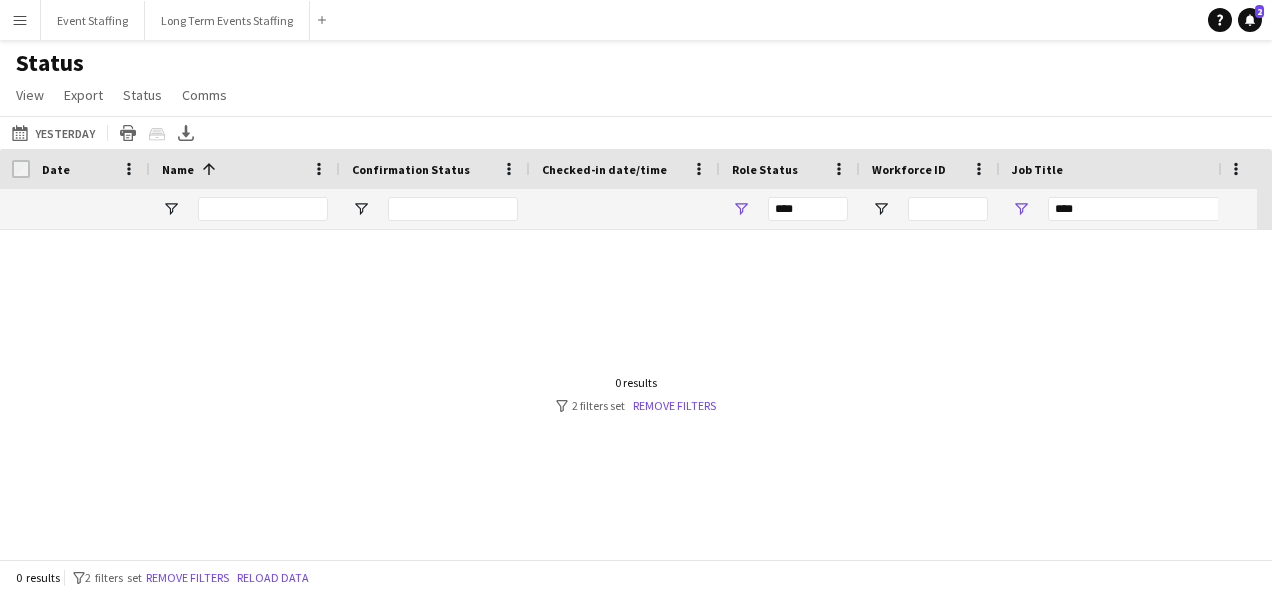scroll, scrollTop: 0, scrollLeft: 0, axis: both 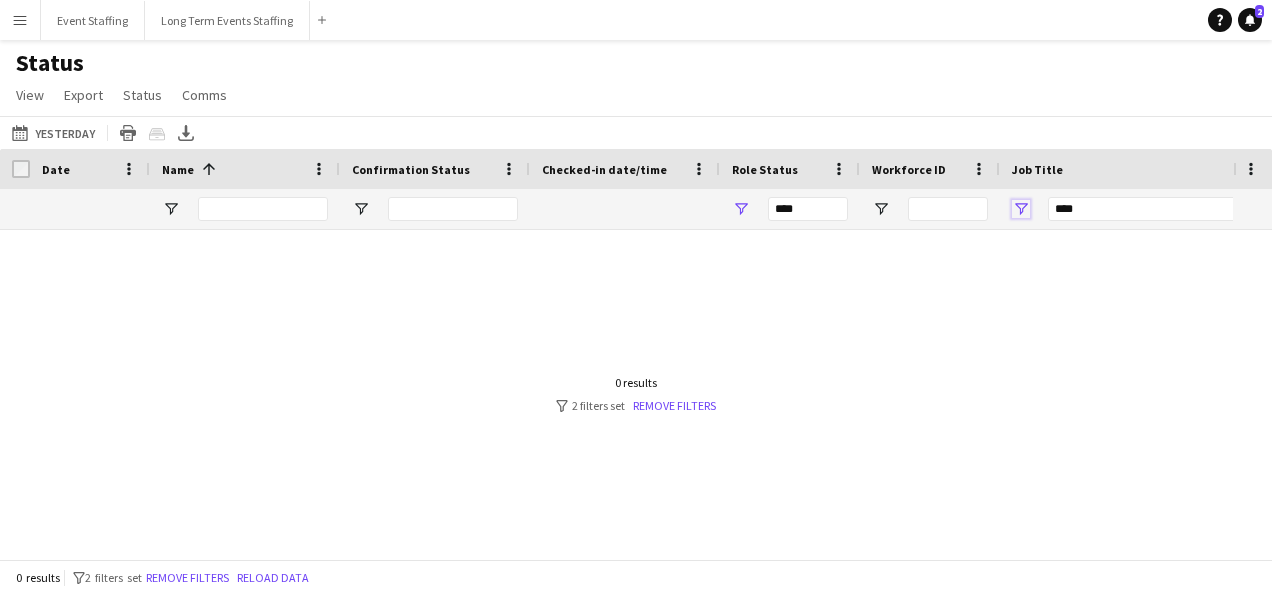 click at bounding box center [1021, 209] 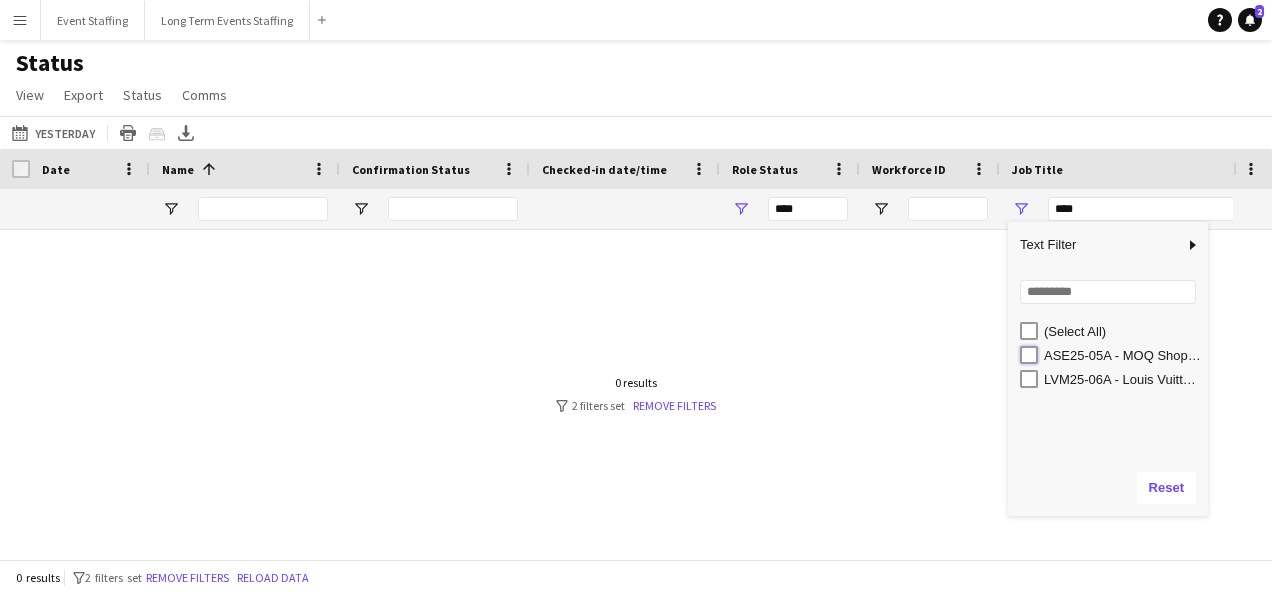type on "**********" 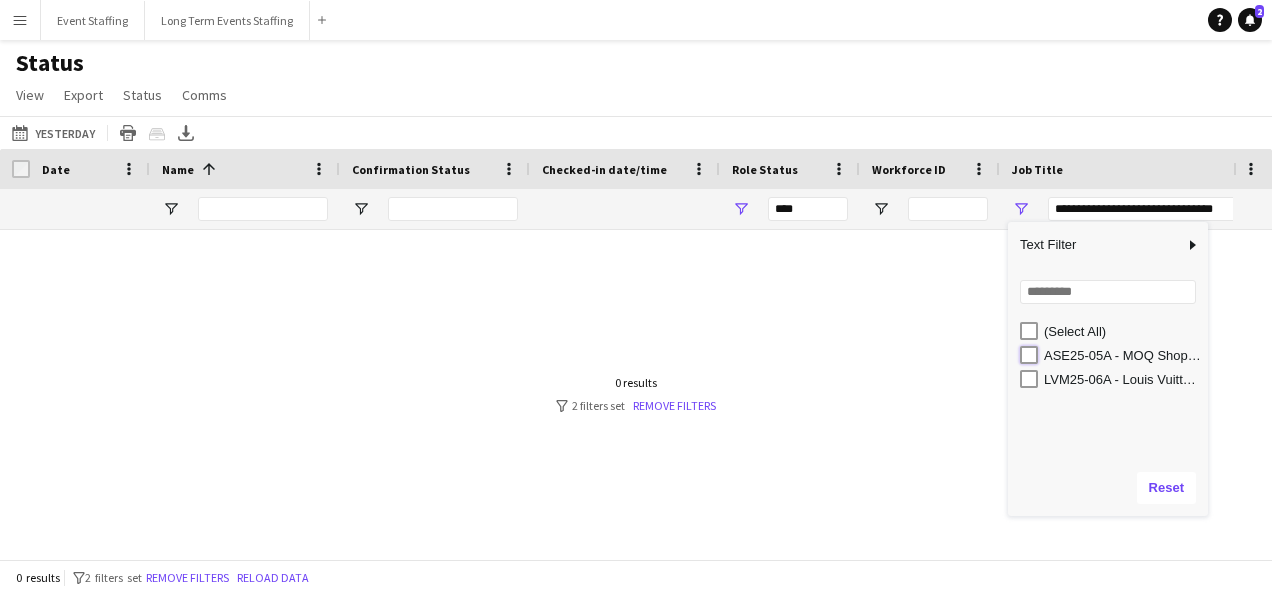 type on "**********" 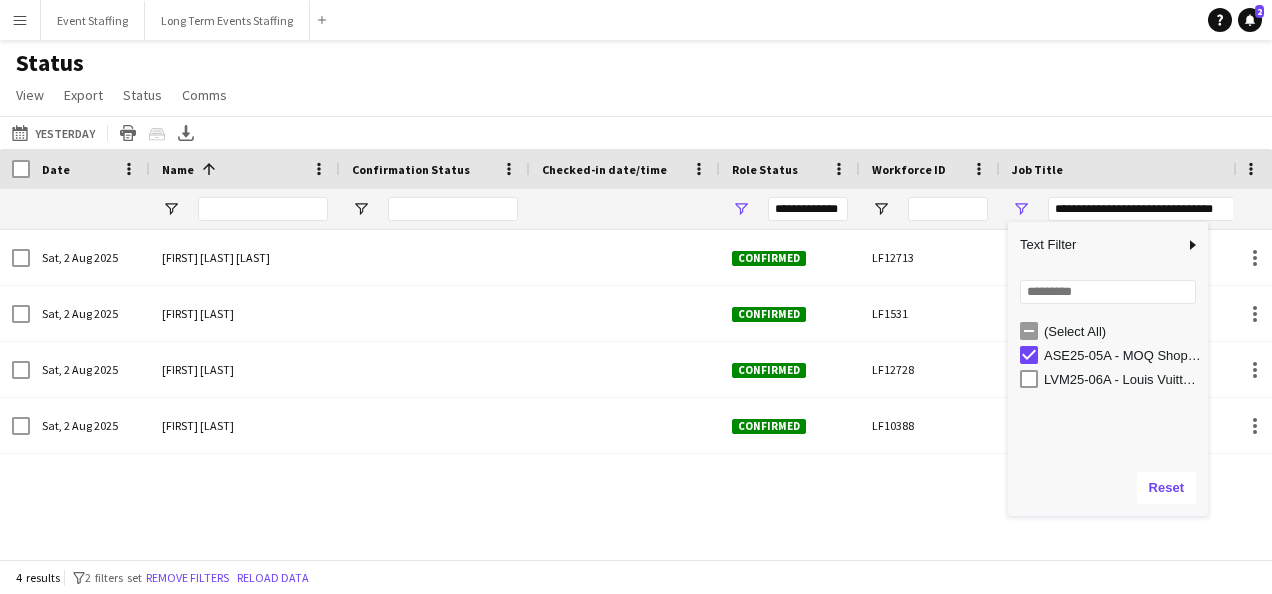 click on "Status   View   Views  Default view New view Update view Delete view Edit name Customise view Customise filters Reset Filters Reset View Reset All  Export  Export as XLSX Export as CSV Export as PDF Crew files as ZIP  Status  Confirm attendance Check-in Check-out Clear confirm attendance Clear check-in Clear check-out  Comms  Send notification Chat" 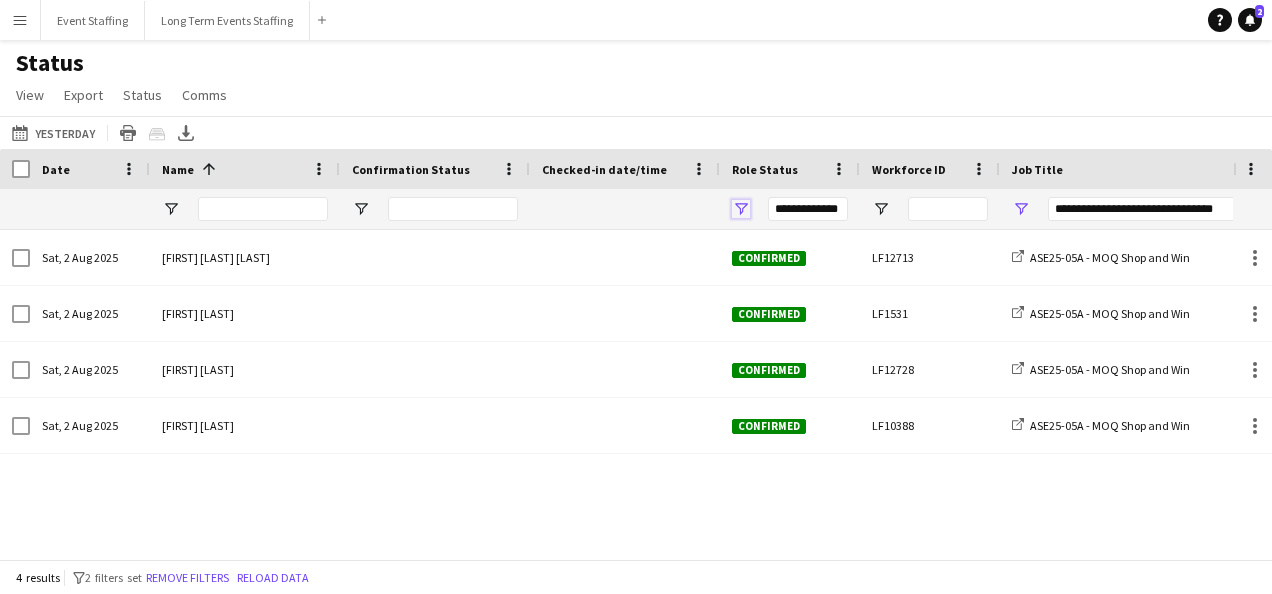 click at bounding box center [741, 209] 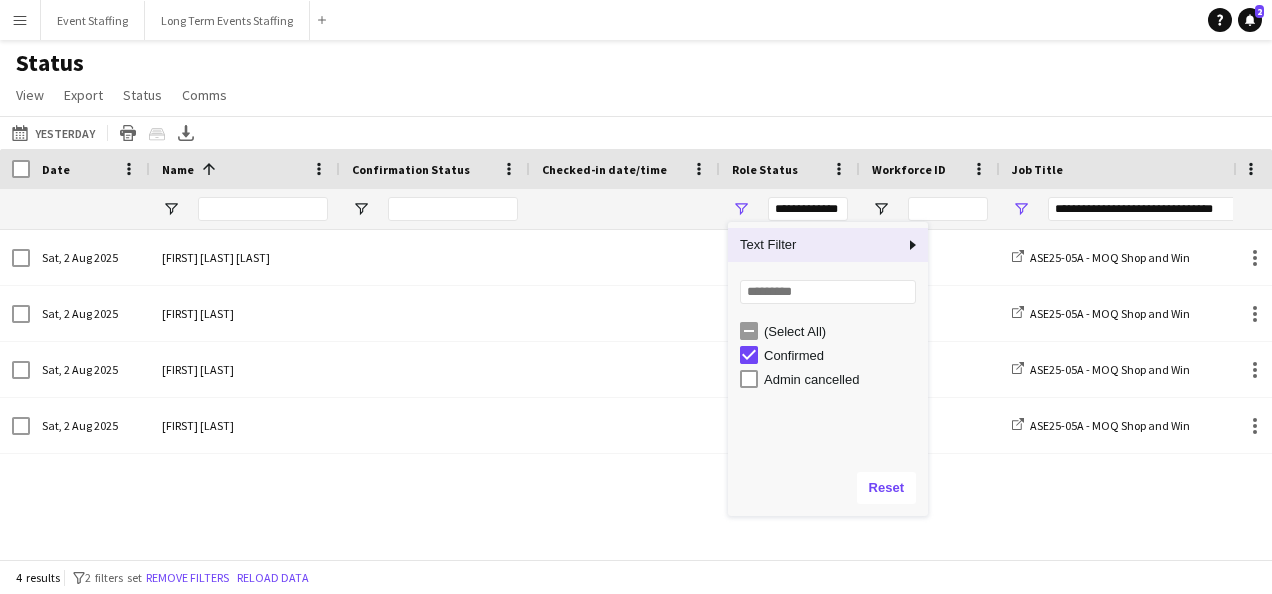 click on "Status   View   Views  Default view New view Update view Delete view Edit name Customise view Customise filters Reset Filters Reset View Reset All  Export  Export as XLSX Export as CSV Export as PDF Crew files as ZIP  Status  Confirm attendance Check-in Check-out Clear confirm attendance Clear check-in Clear check-out  Comms  Send notification Chat" 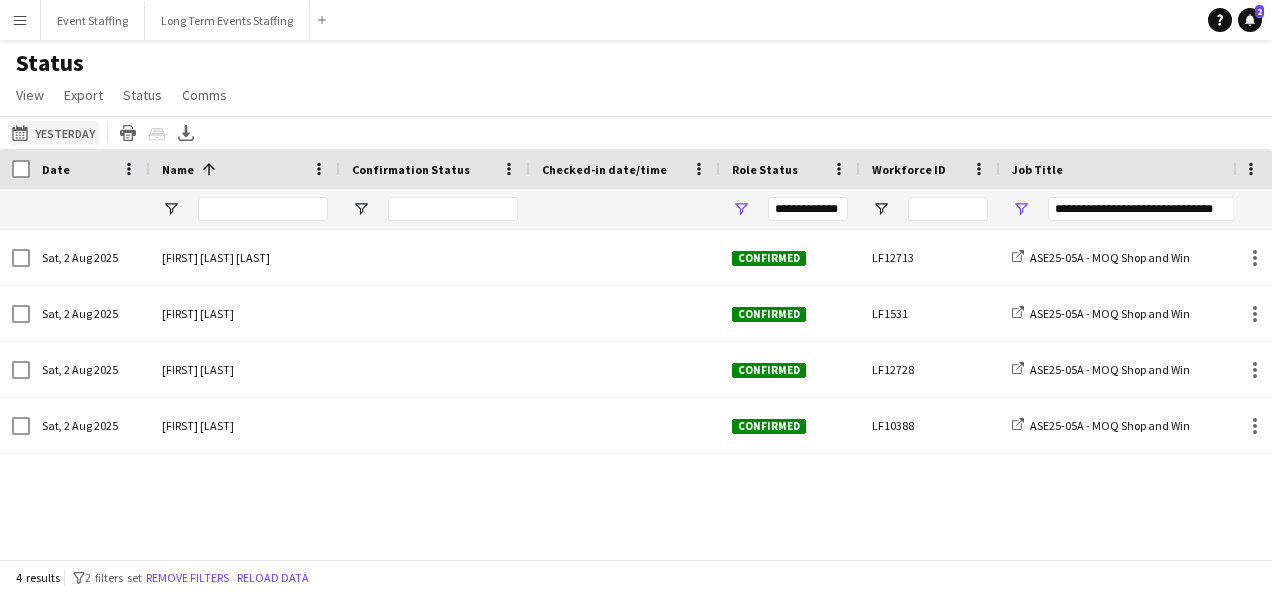 click on "This Week
Yesterday" 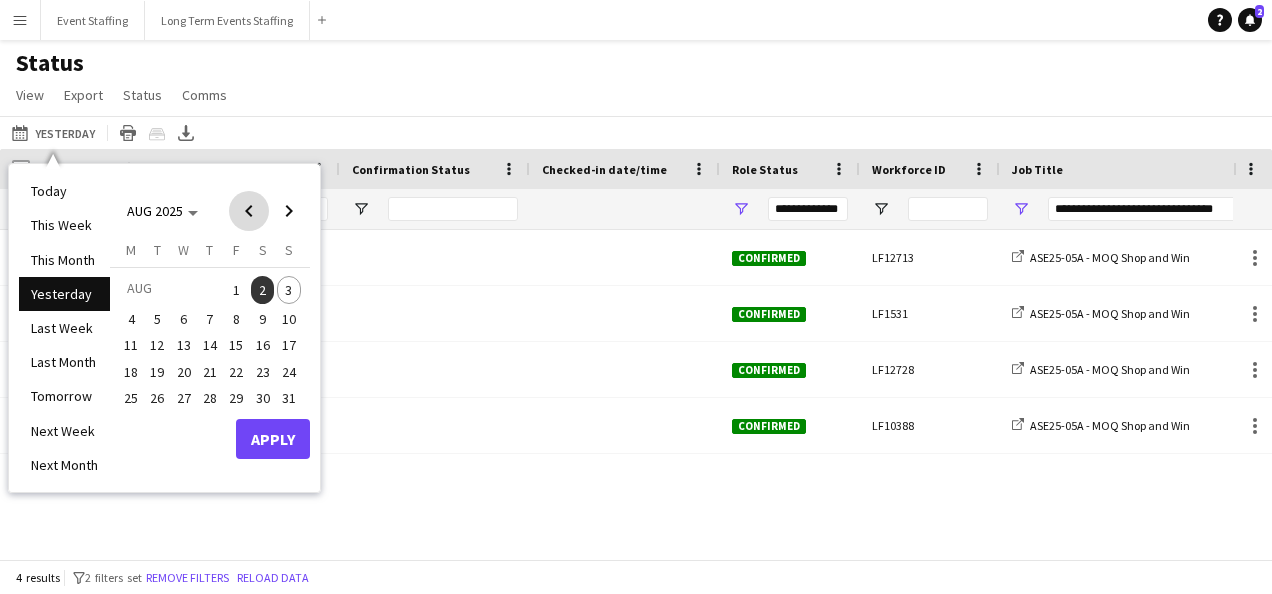 click at bounding box center (249, 211) 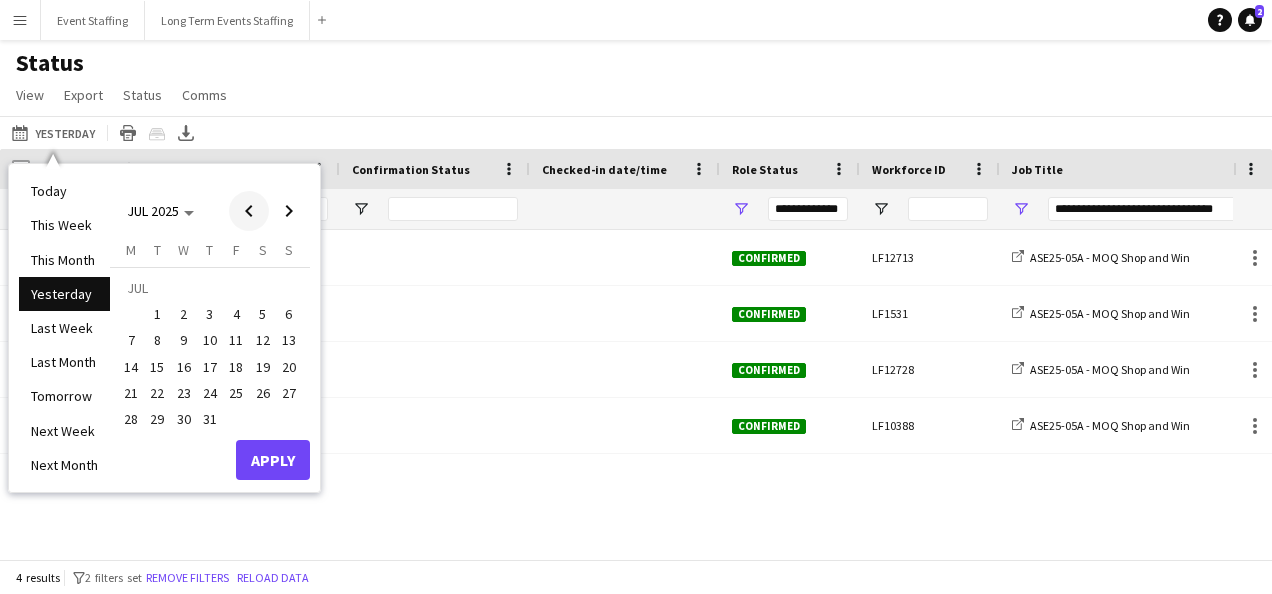click at bounding box center (249, 211) 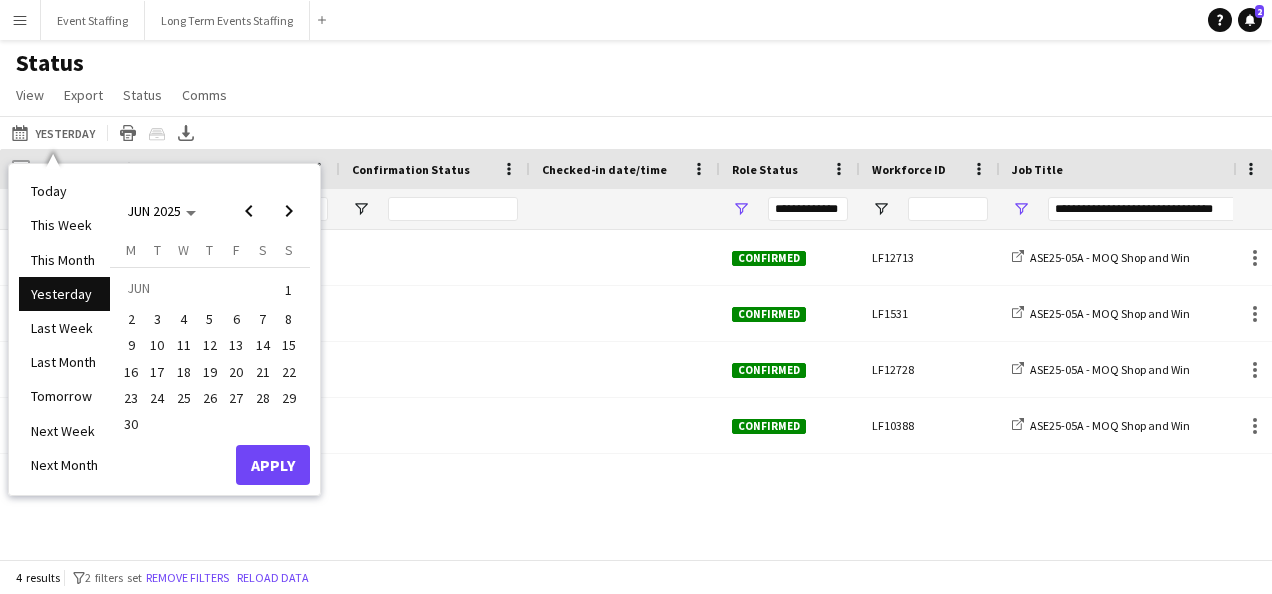 click on "29" at bounding box center [289, 398] 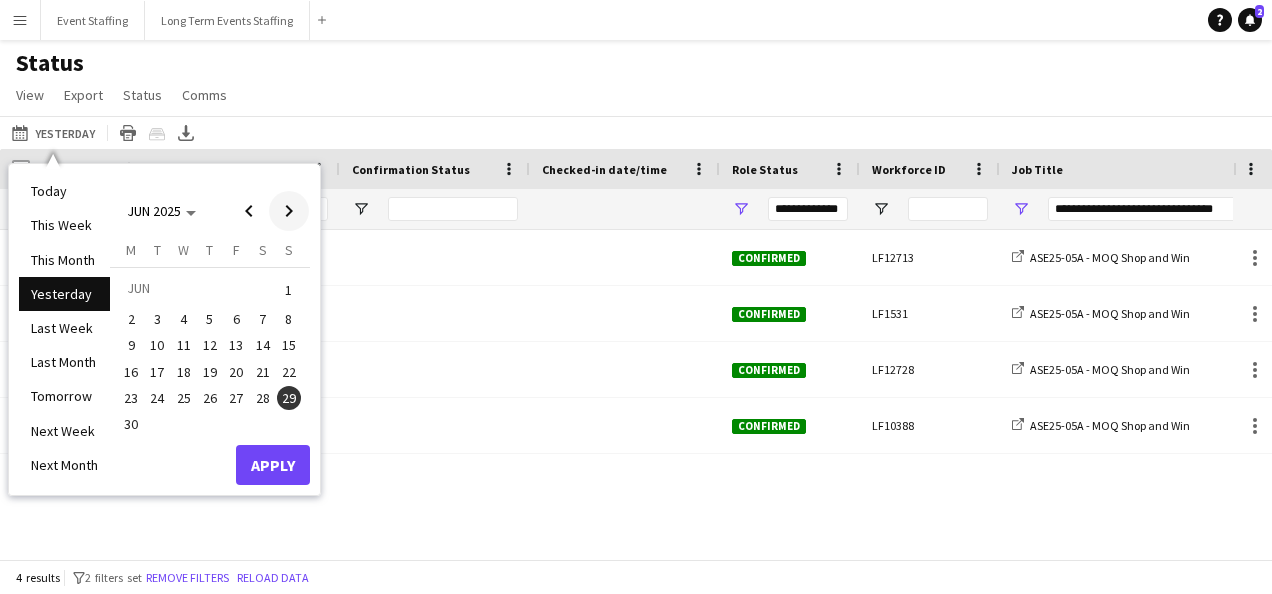 click at bounding box center (289, 211) 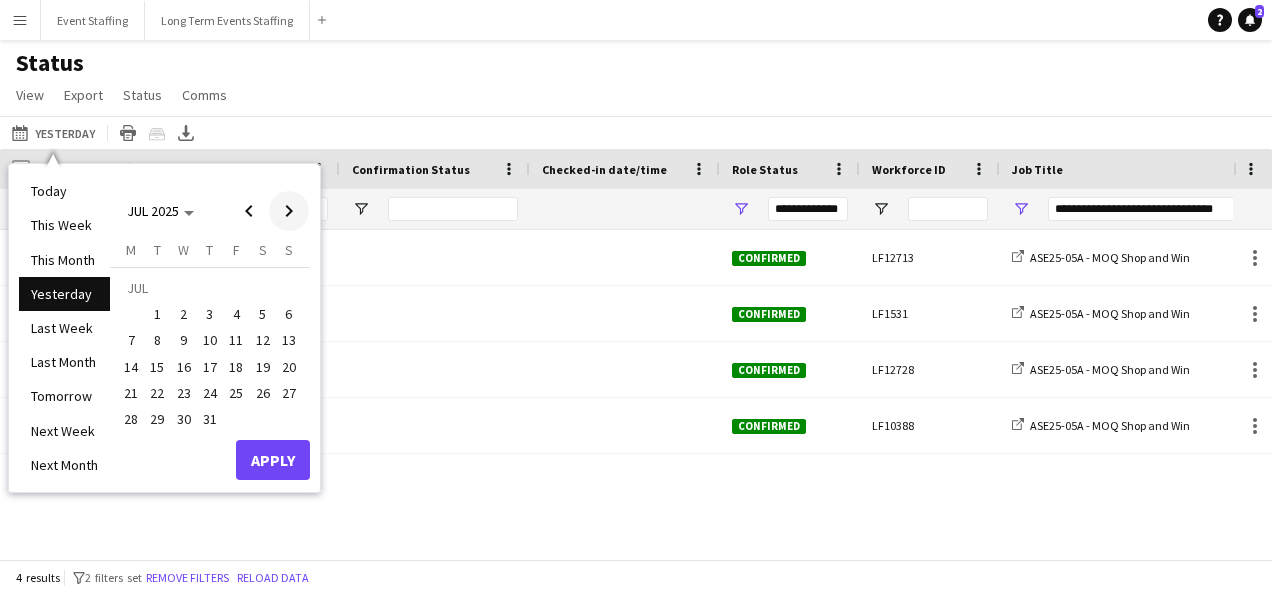 click at bounding box center [289, 211] 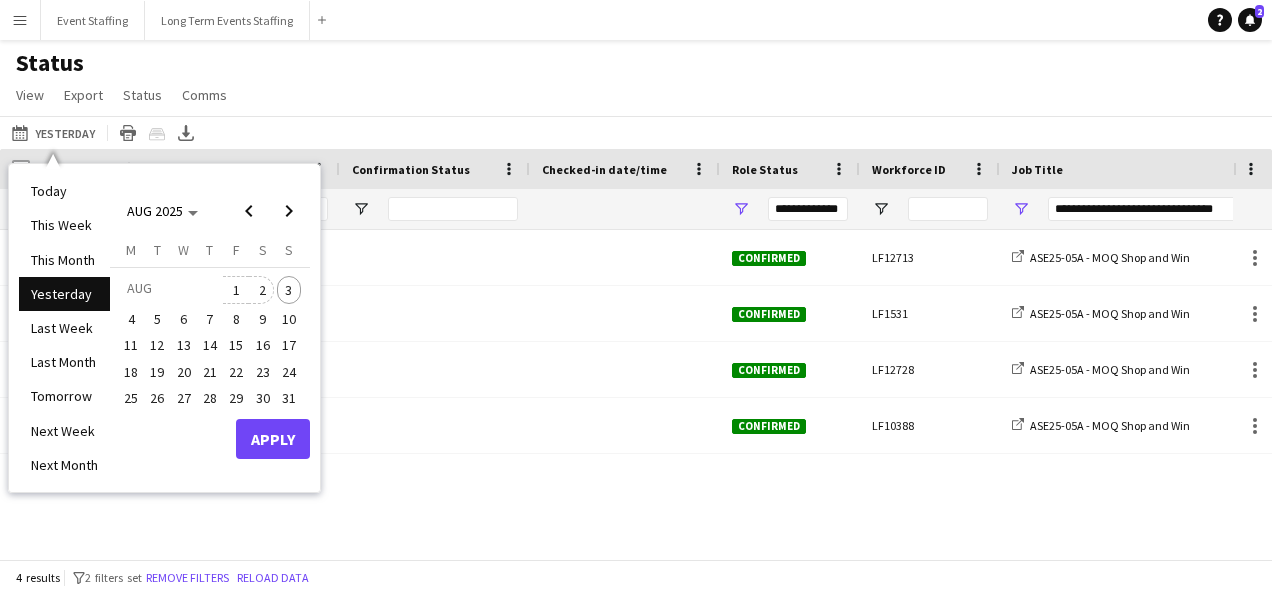 click on "2" at bounding box center (263, 290) 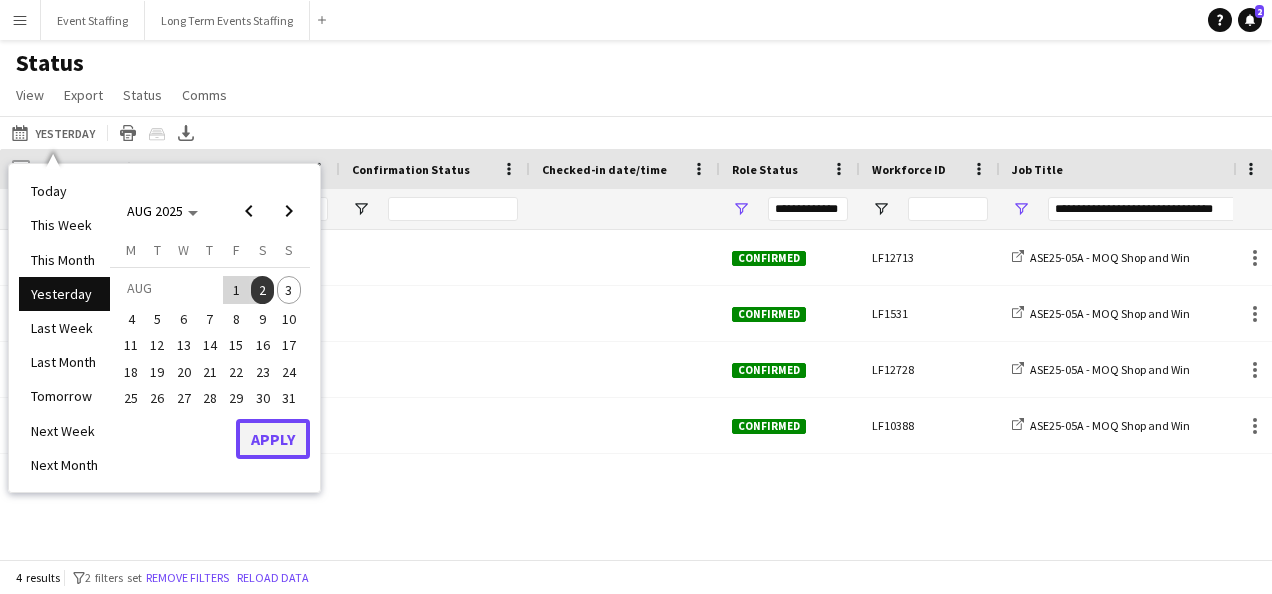 click on "Apply" at bounding box center (273, 439) 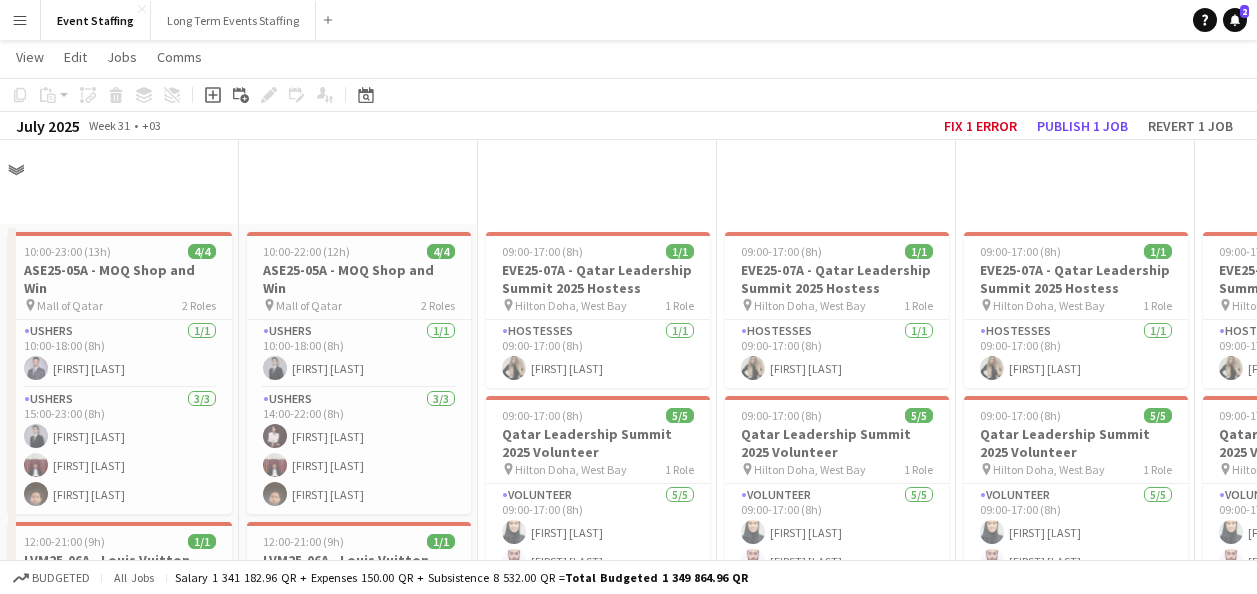 scroll, scrollTop: 600, scrollLeft: 0, axis: vertical 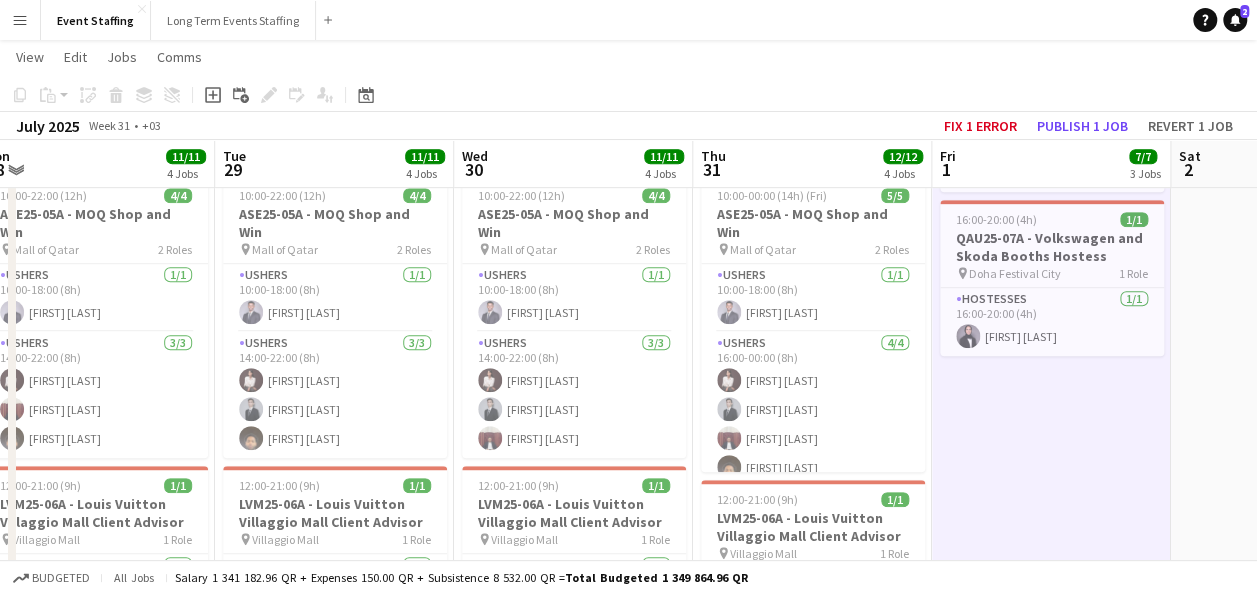 click on "10:00-23:00 (13h)    4/4   ASE25-05A - MOQ Shop and Win
pin
Mall of Qatar   2 Roles   Ushers   1/1   10:00-18:00 (8h)
[FIRST] [LAST]  Ushers   3/3   15:00-23:00 (8h)
[FIRST] [LAST] [FIRST] [LAST] [FIRST] [LAST]     12:00-21:00 (9h)    1/1   LVM25-06A - Louis Vuitton Villaggio Mall Client Advisor
pin
Villaggio Mall   1 Role   Hostesses   1/1   12:00-21:00 (9h)
[FIRST] [LAST]" at bounding box center [1290, 202] 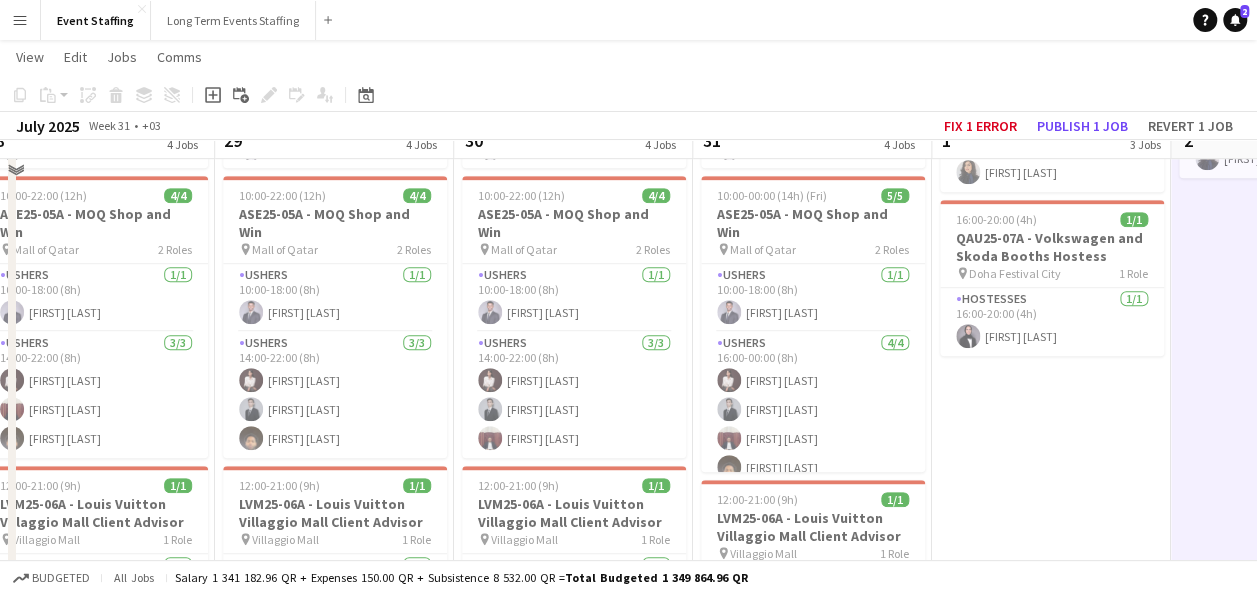 scroll, scrollTop: 400, scrollLeft: 0, axis: vertical 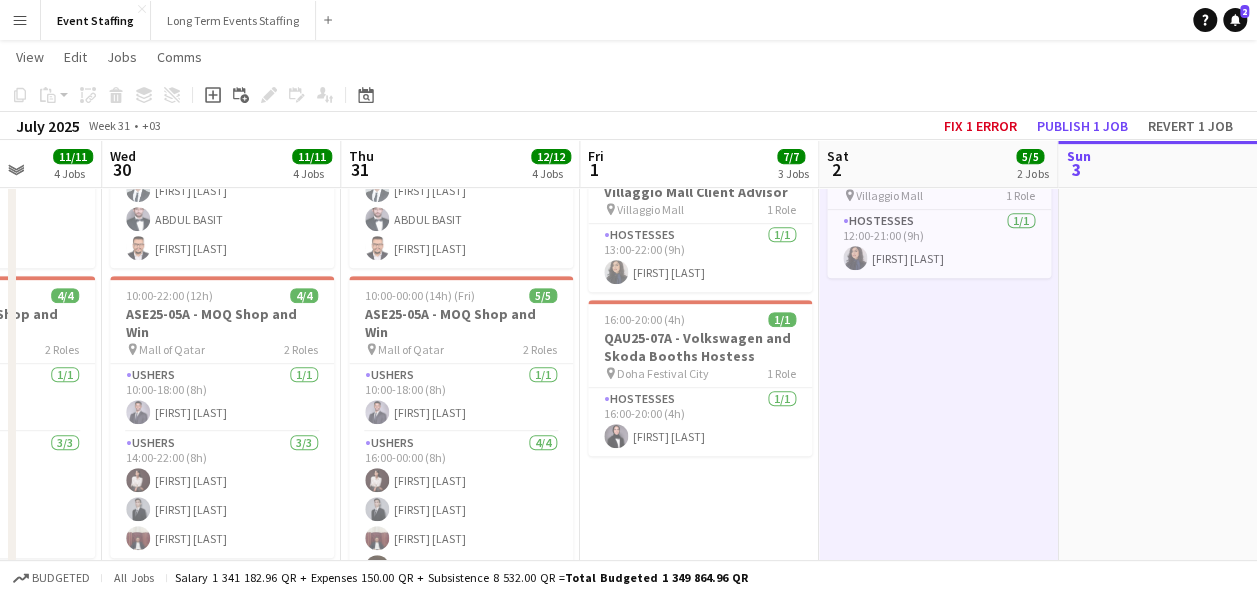 drag, startPoint x: 782, startPoint y: 295, endPoint x: 494, endPoint y: 270, distance: 289.08304 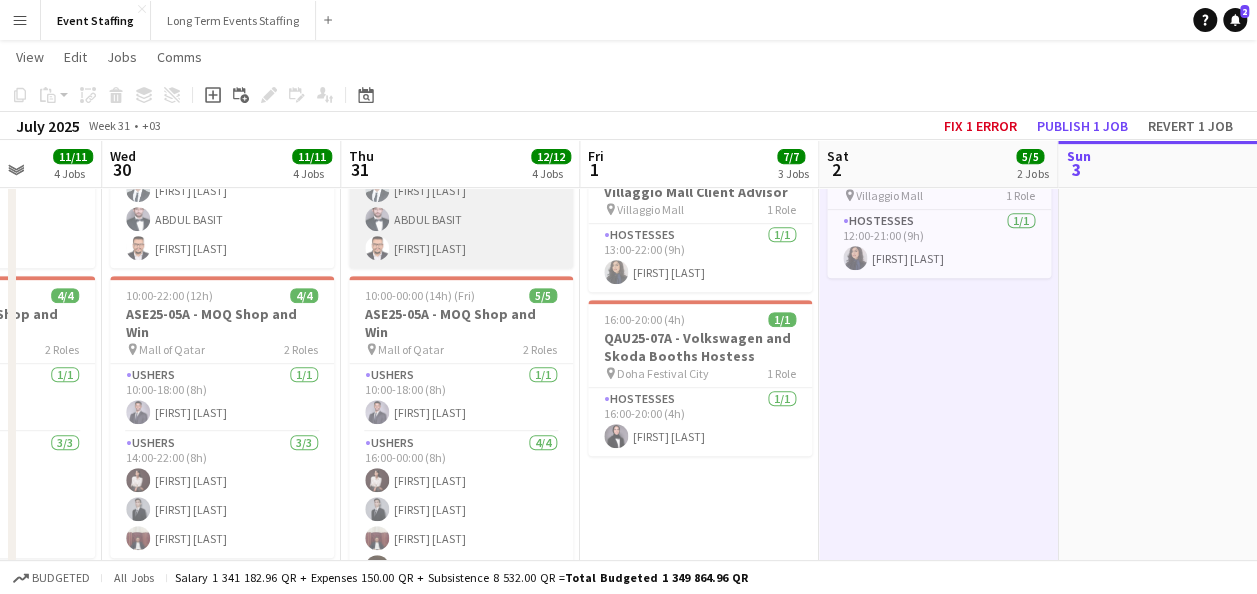 scroll, scrollTop: 0, scrollLeft: 865, axis: horizontal 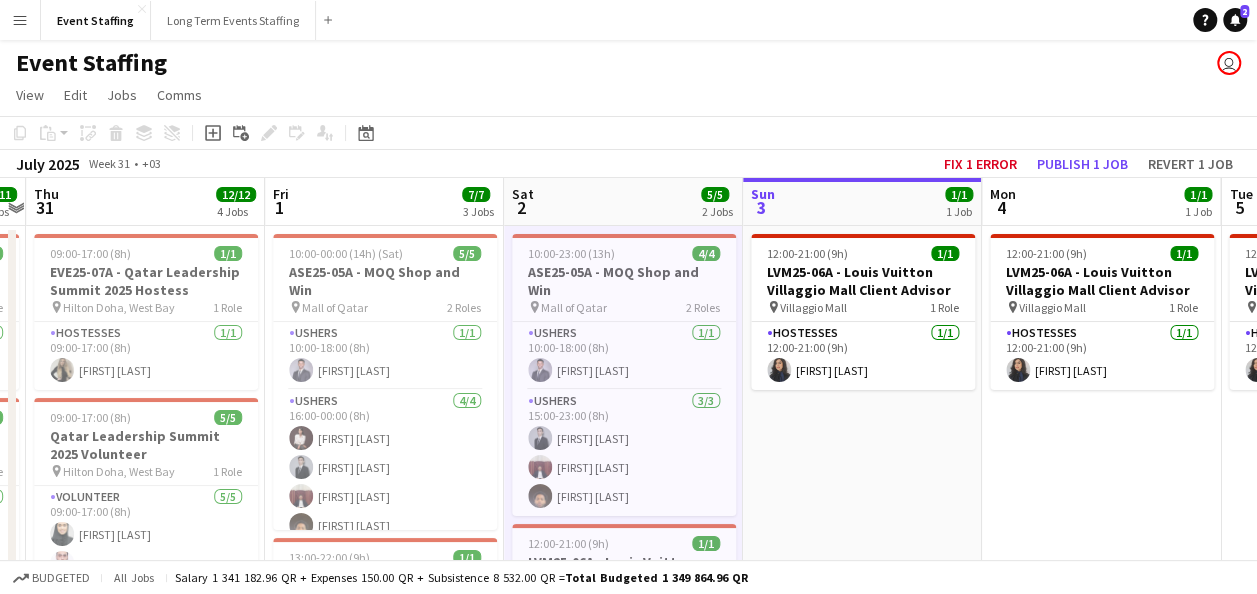 drag, startPoint x: 536, startPoint y: 368, endPoint x: 232, endPoint y: 369, distance: 304.00165 